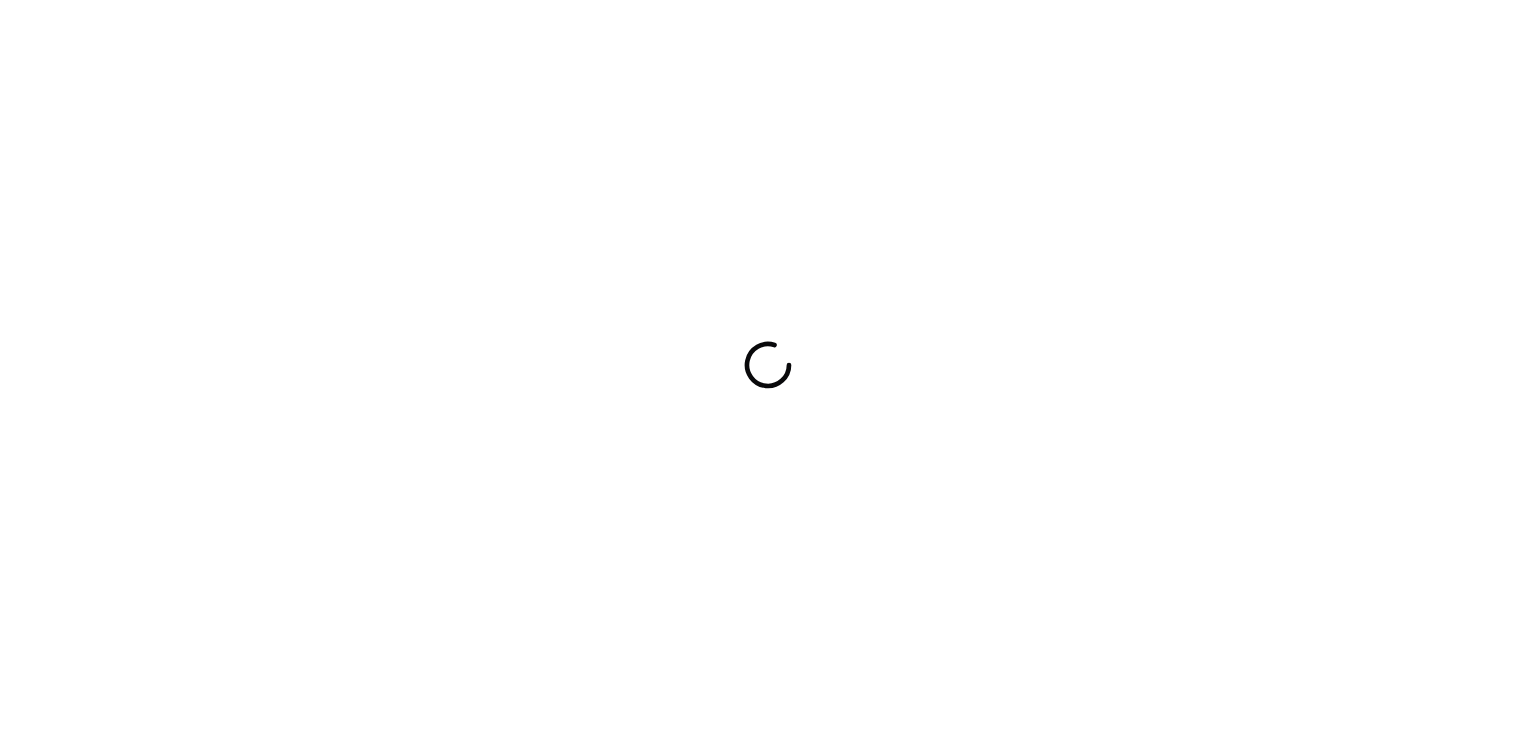 scroll, scrollTop: 0, scrollLeft: 0, axis: both 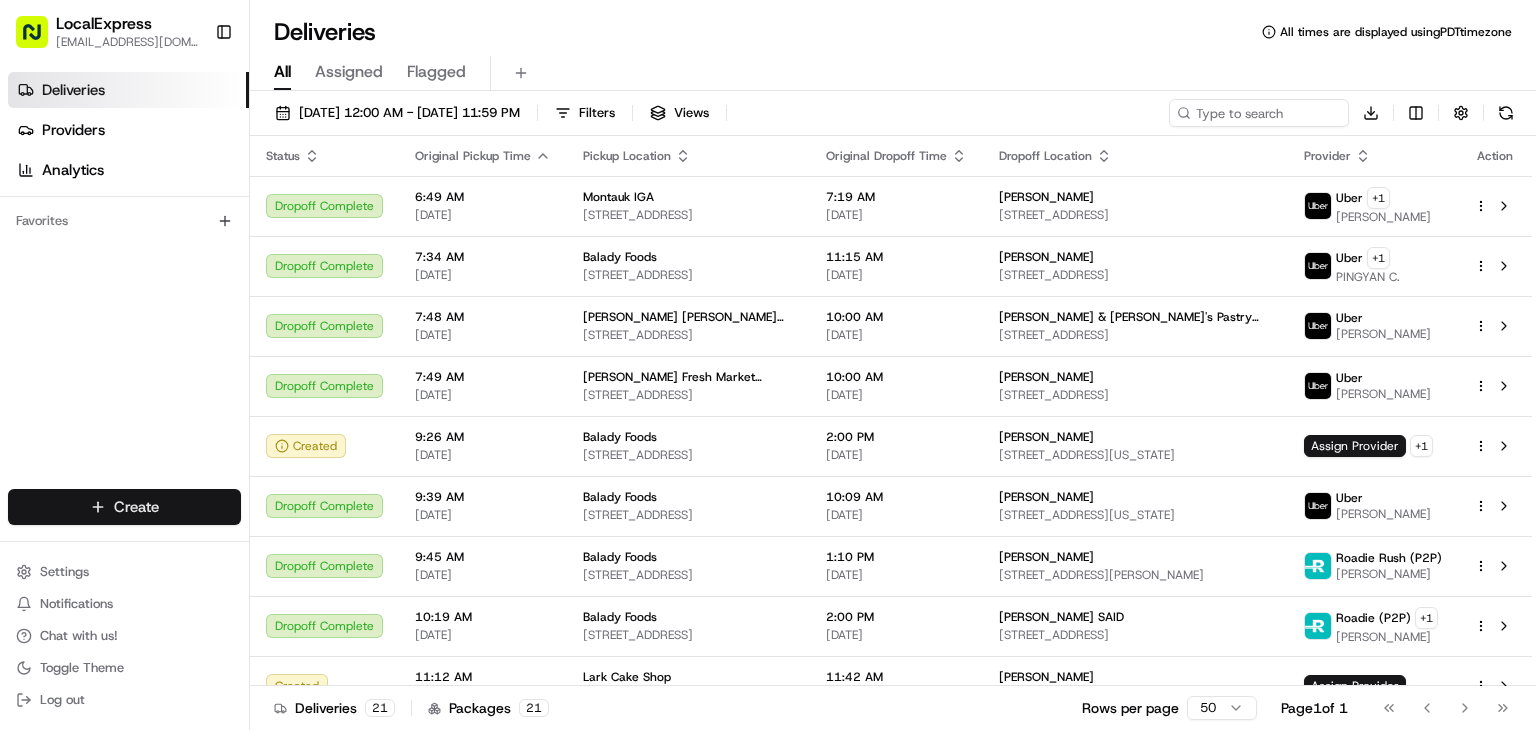 click on "LocalExpress [EMAIL_ADDRESS][DOMAIN_NAME] Toggle Sidebar Deliveries Providers Analytics Favorites Main Menu Members & Organization Organization Users Roles Preferences Customization Tracking Orchestration Automations Dispatch Strategy Locations Pickup Locations Dropoff Locations Billing Billing Refund Requests Integrations Notification Triggers Webhooks API Keys Request Logs Create Settings Notifications Chat with us! Toggle Theme Log out Deliveries All times are displayed using  PDT  timezone All Assigned Flagged [DATE] 12:00 AM - [DATE] 11:59 PM Filters Views Download Status Original Pickup Time Pickup Location Original Dropoff Time Dropoff Location Provider Action Dropoff Complete 6:49 AM [DATE] [GEOGRAPHIC_DATA] IGA [STREET_ADDRESS] 7:19 AM [DATE] [PERSON_NAME] [STREET_ADDRESS] + 1 [PERSON_NAME] Dropoff Complete 7:34 AM [DATE] Balady Foods [STREET_ADDRESS] 11:15 AM [DATE][GEOGRAPHIC_DATA][PERSON_NAME] + 1 7:48 AM +" at bounding box center (768, 365) 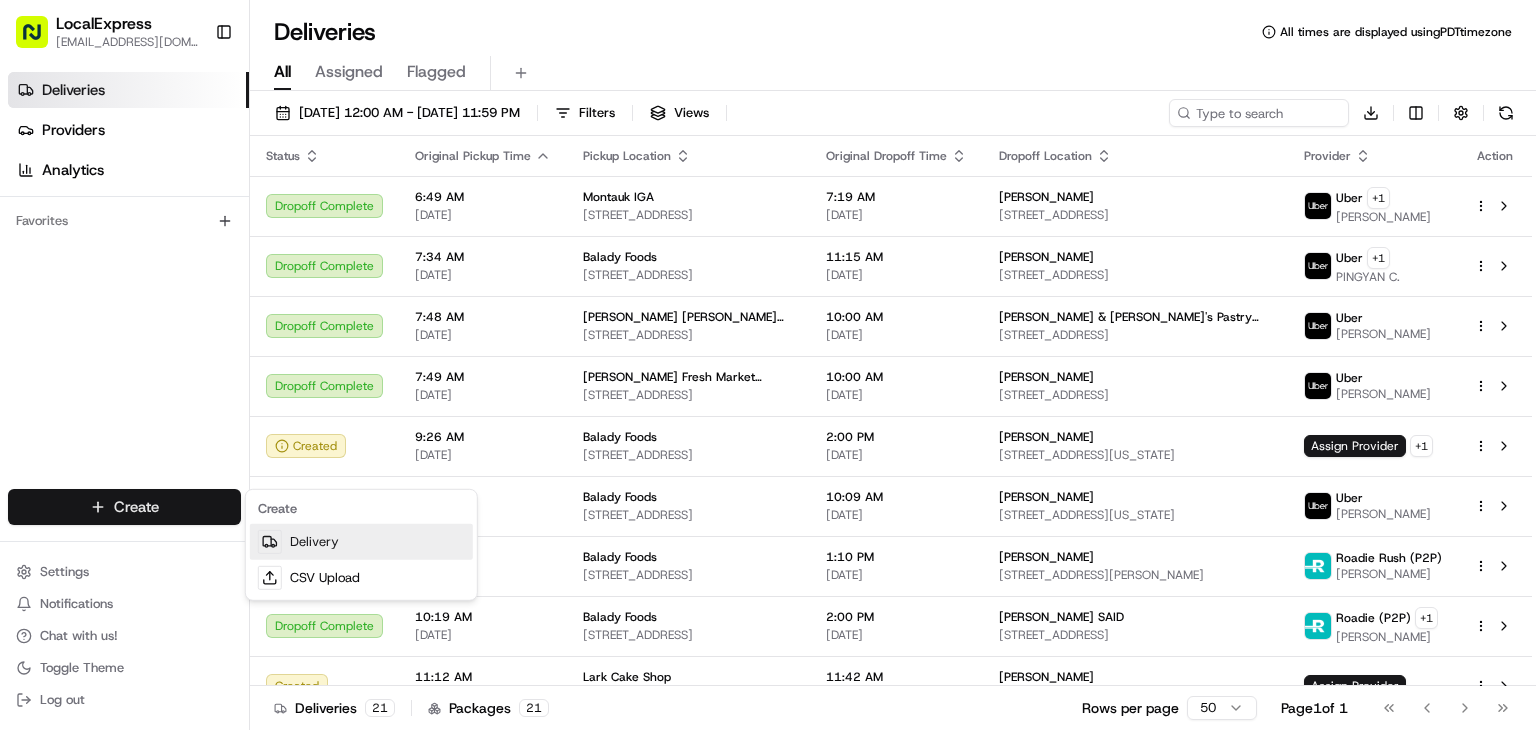click on "Delivery" at bounding box center [361, 542] 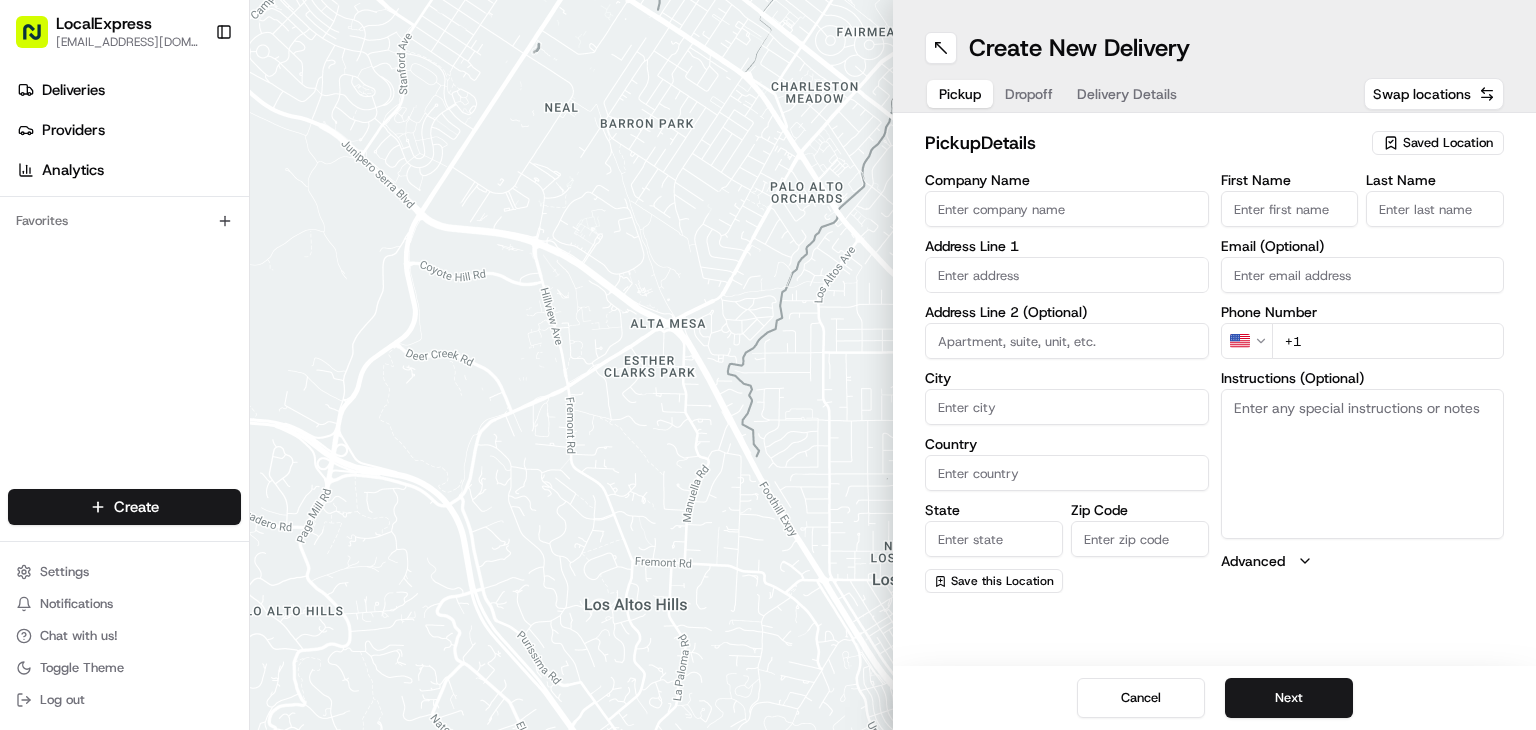 click on "Company Name" at bounding box center (1067, 209) 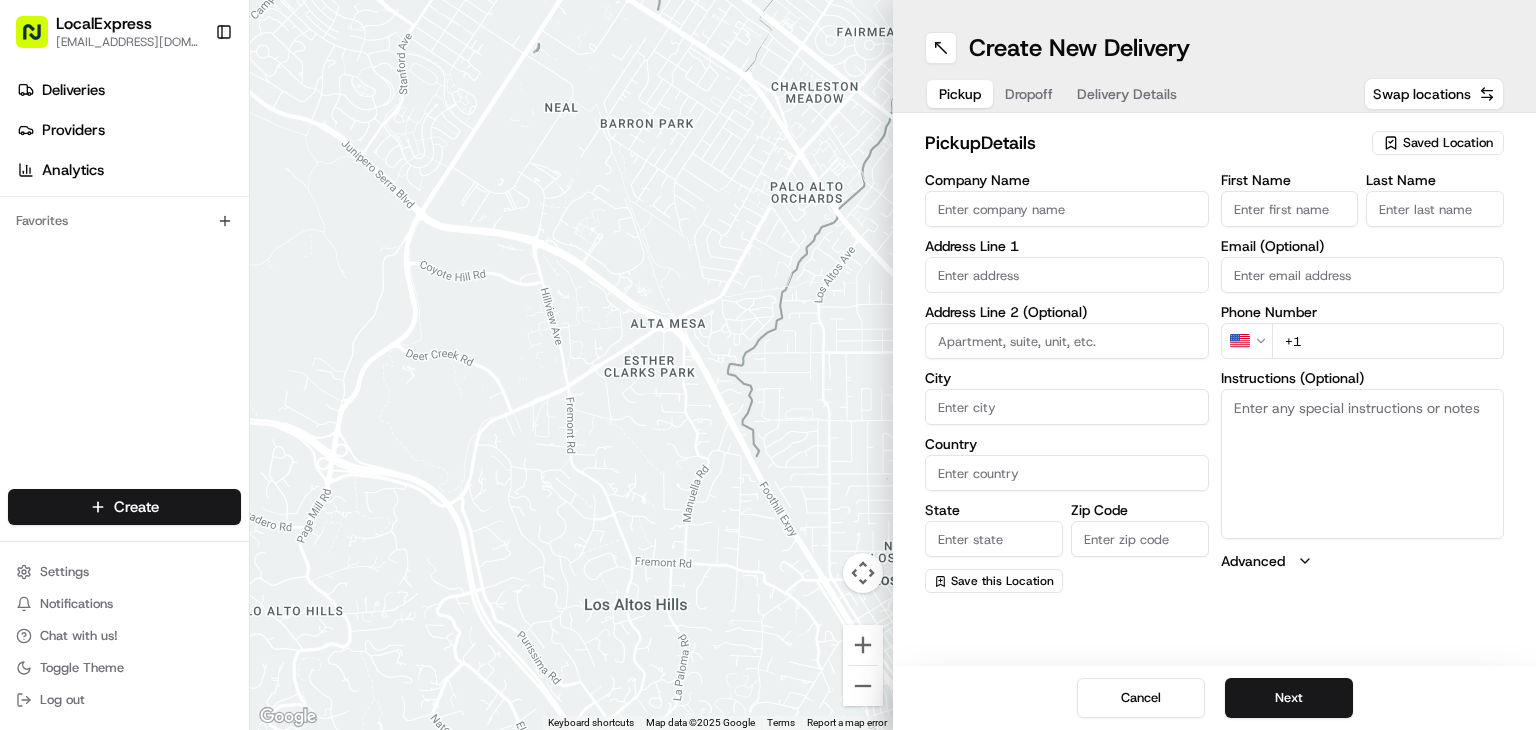 click on "Saved Location" at bounding box center (1438, 143) 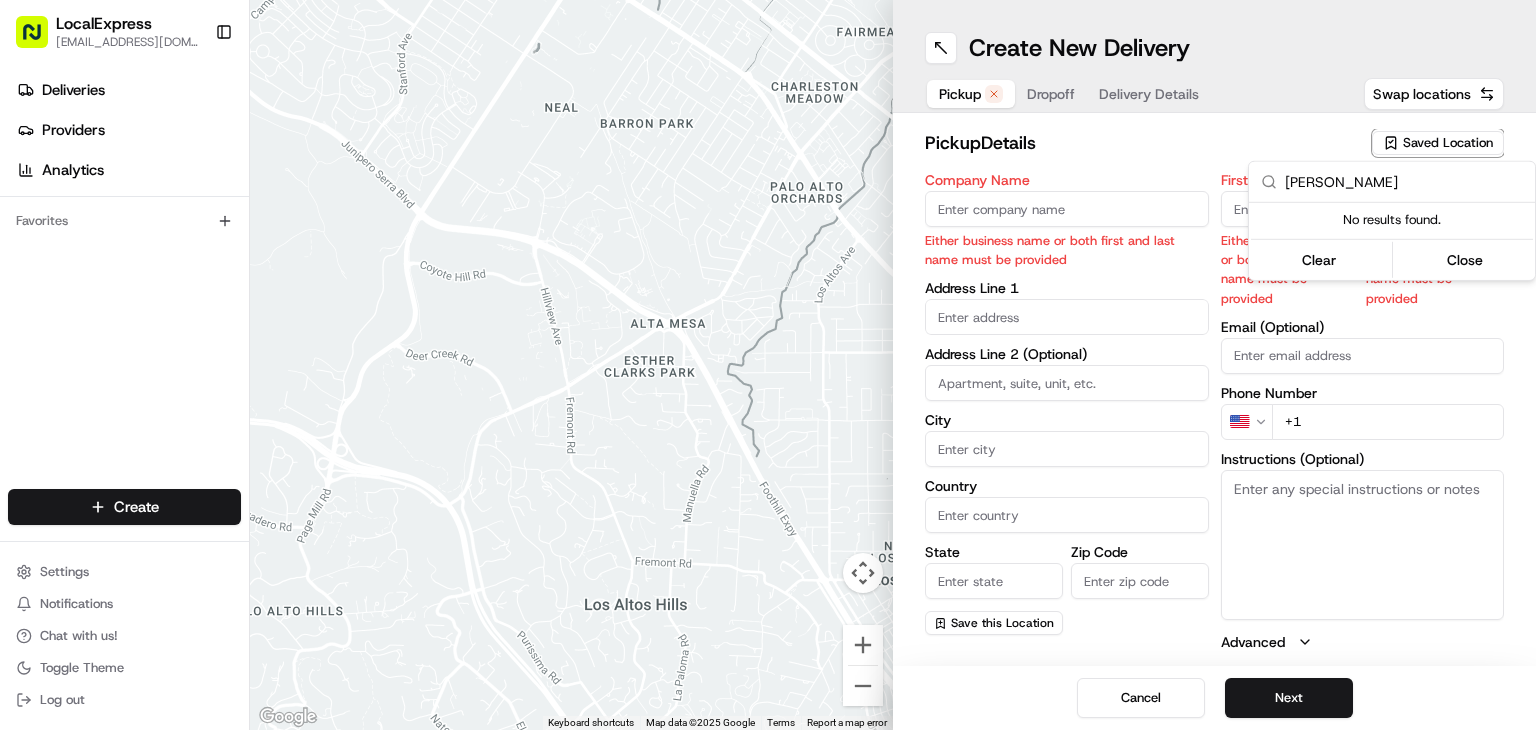 click on "[PERSON_NAME]" at bounding box center [1404, 182] 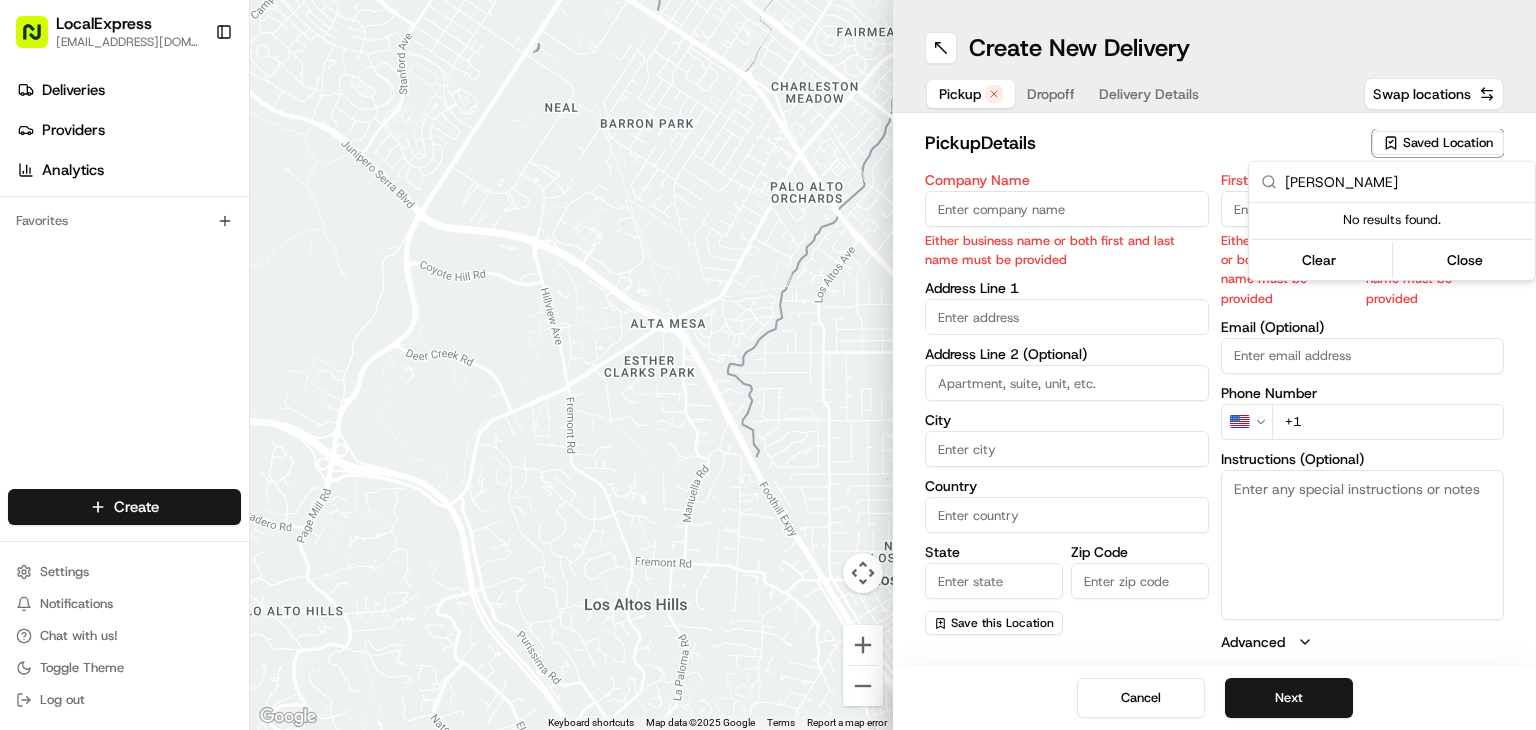 click on "LocalExpress [EMAIL_ADDRESS][DOMAIN_NAME] Toggle Sidebar Deliveries Providers Analytics Favorites Main Menu Members & Organization Organization Users Roles Preferences Customization Tracking Orchestration Automations Dispatch Strategy Locations Pickup Locations Dropoff Locations Billing Billing Refund Requests Integrations Notification Triggers Webhooks API Keys Request Logs Create Settings Notifications Chat with us! Toggle Theme Log out ← Move left → Move right ↑ Move up ↓ Move down + Zoom in - Zoom out Home Jump left by 75% End Jump right by 75% Page Up Jump up by 75% Page Down Jump down by 75% Keyboard shortcuts Map Data Map data ©2025 Google Map data ©2025 Google 500 m  Click to toggle between metric and imperial units Terms Report a map error Create New Delivery Pickup Dropoff Delivery Details Swap locations pickup  Details Saved Location Company Name Either business name or both first and last name must be provided Address Line 1 Address Line 2 (Optional) City Country State [GEOGRAPHIC_DATA] +1" at bounding box center [768, 365] 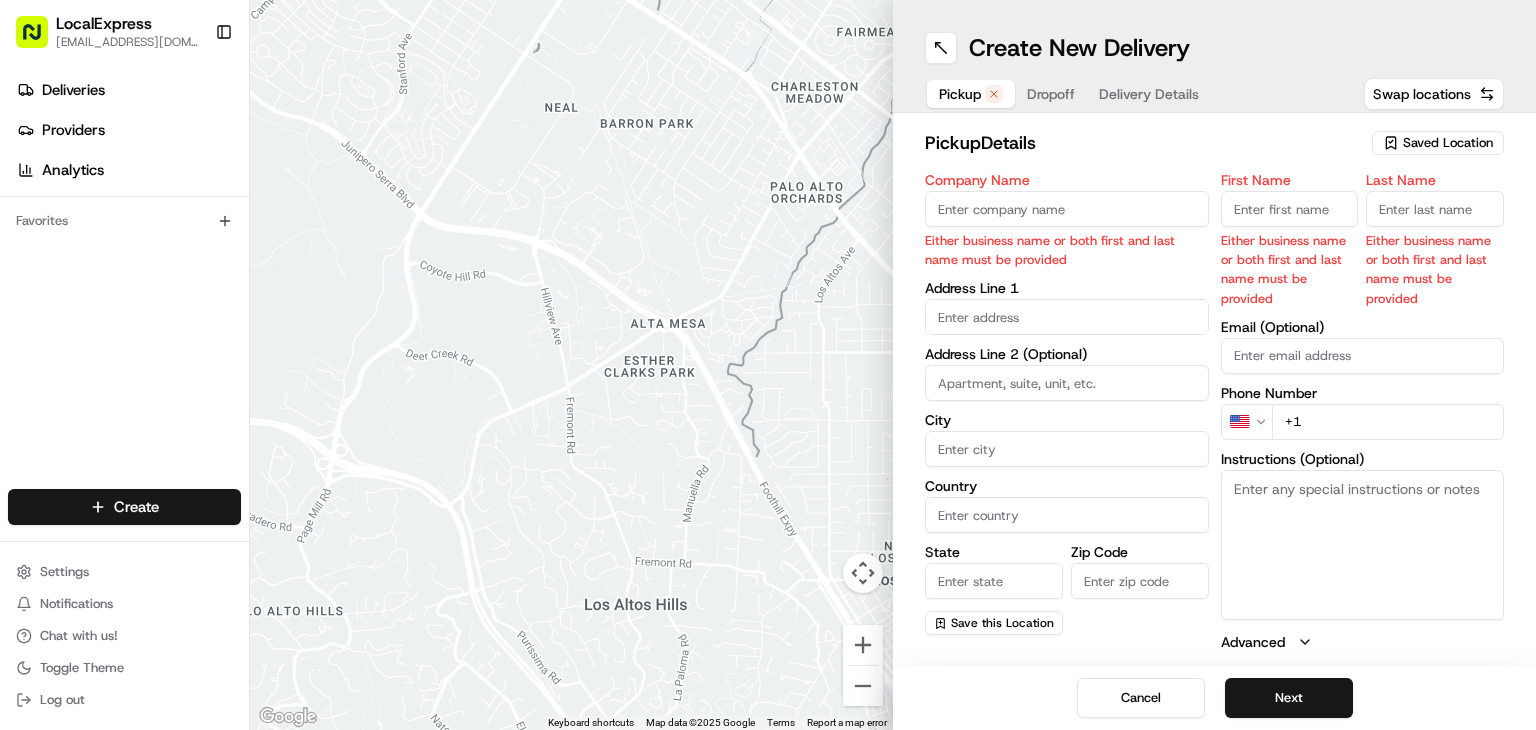 click at bounding box center (1067, 317) 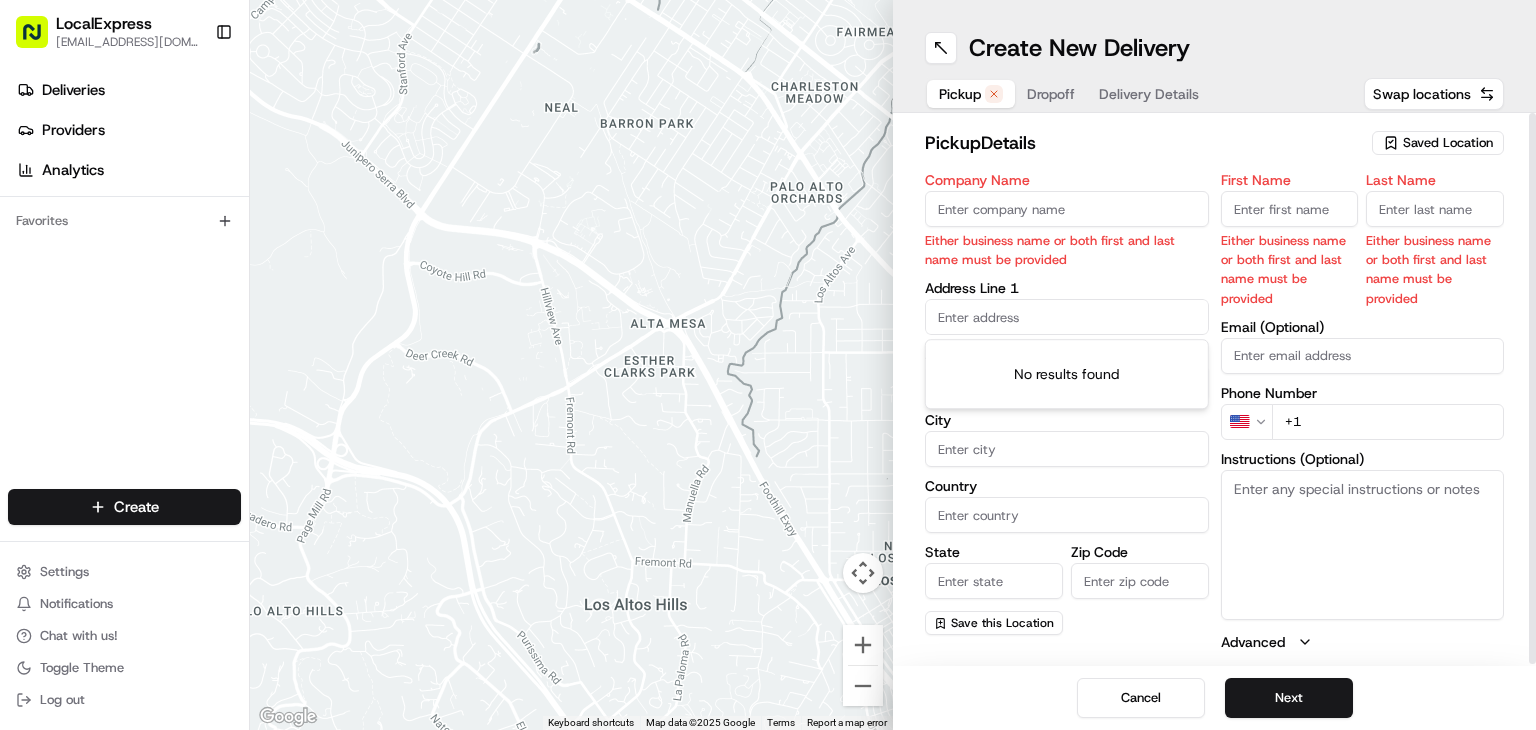 paste on "[STREET_ADDRESS]" 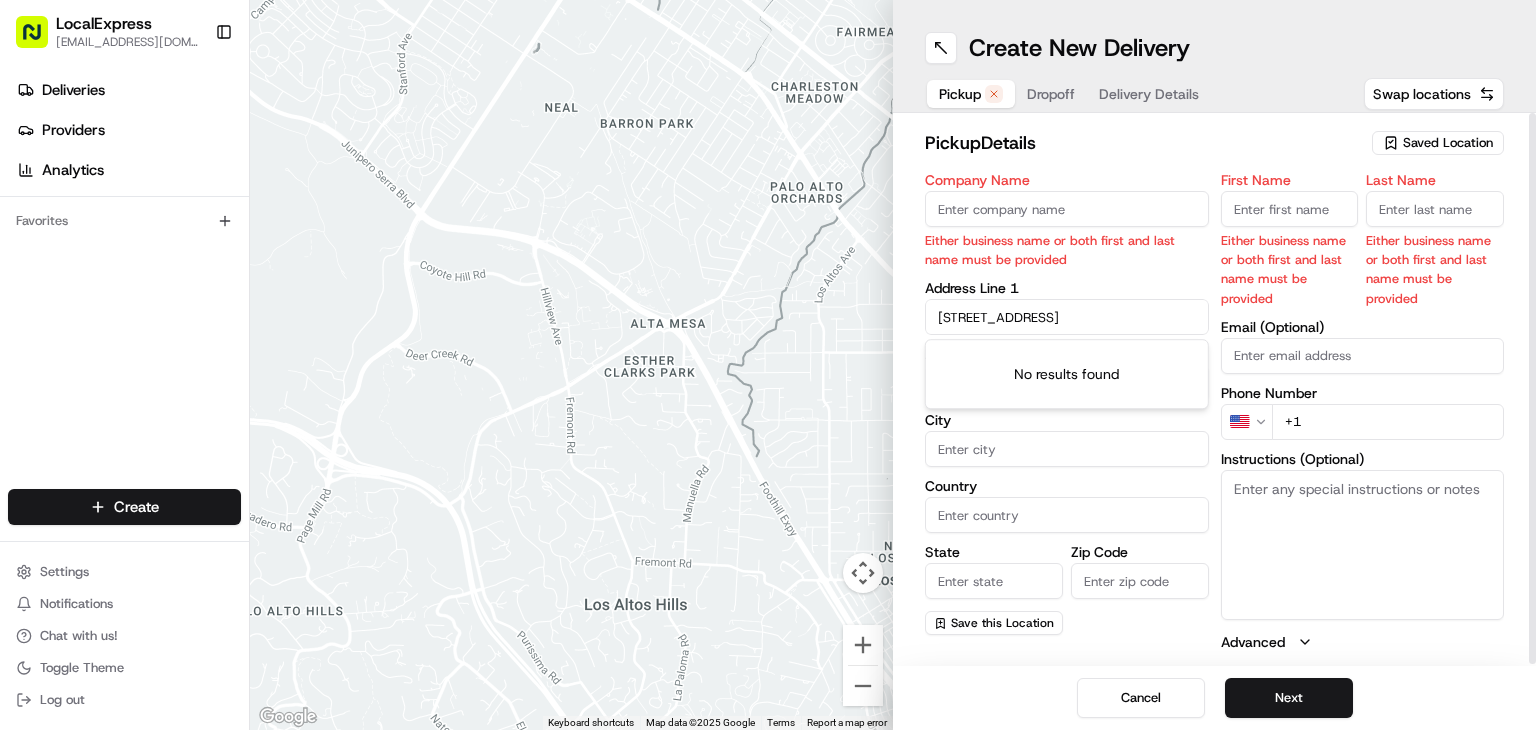scroll, scrollTop: 0, scrollLeft: 17, axis: horizontal 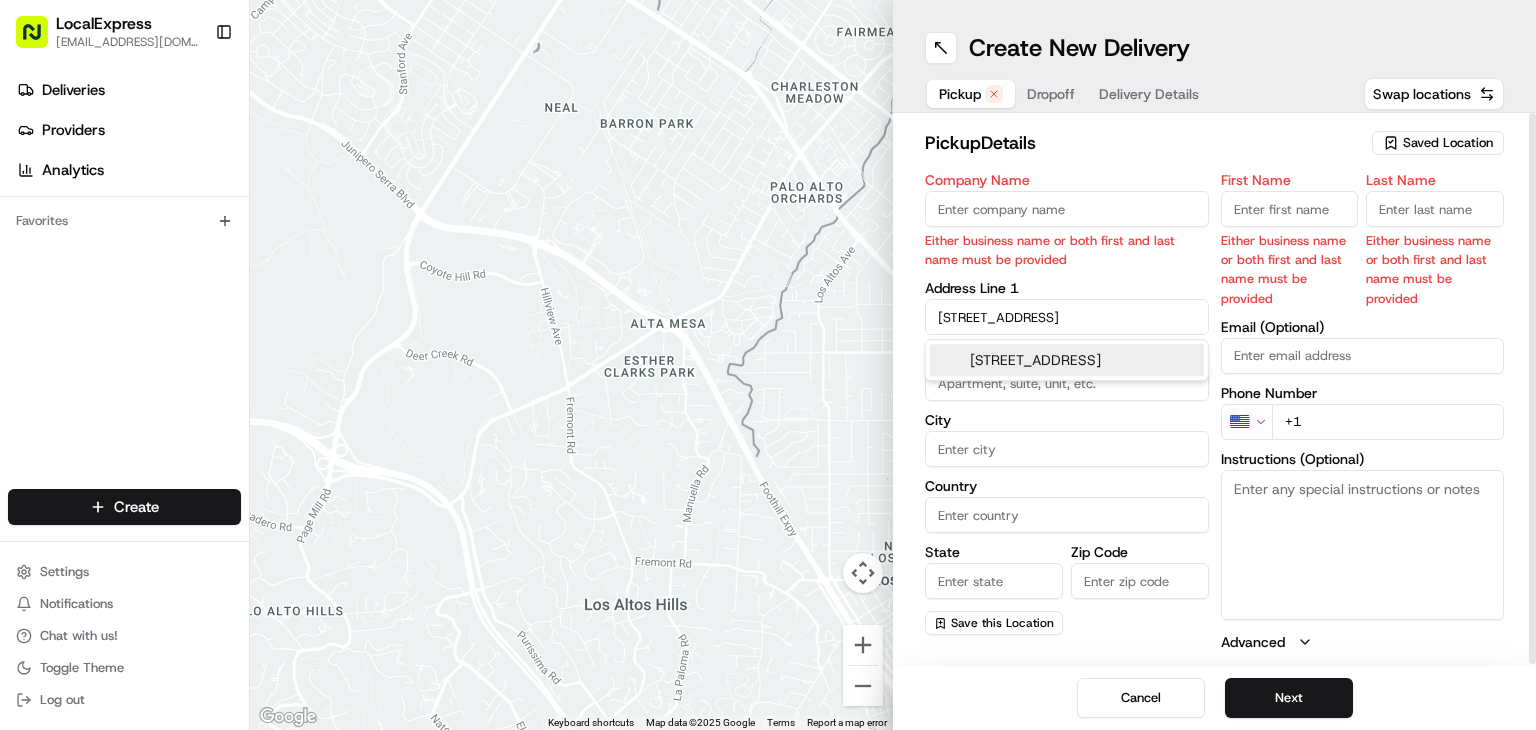click on "[STREET_ADDRESS]" at bounding box center [1067, 360] 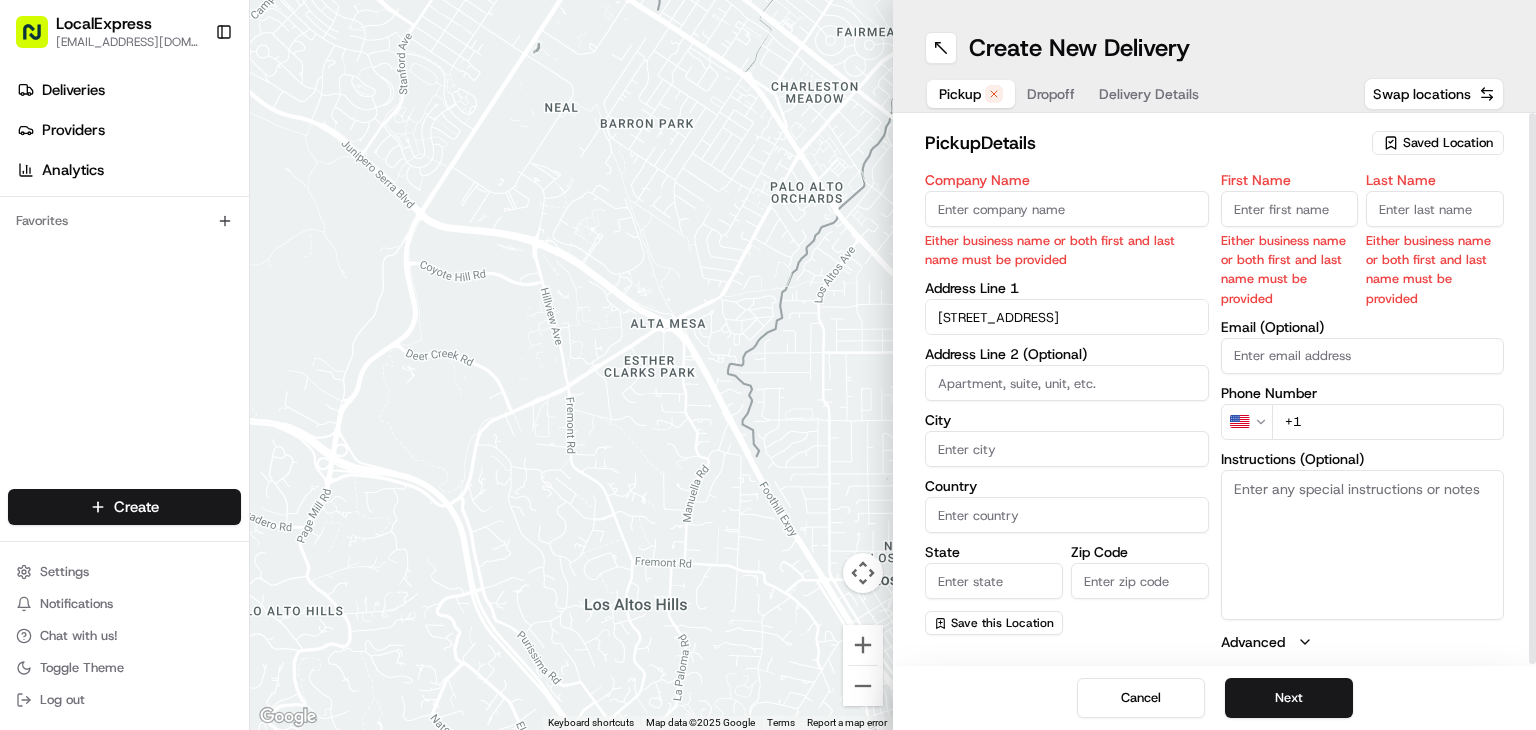 type on "[STREET_ADDRESS]" 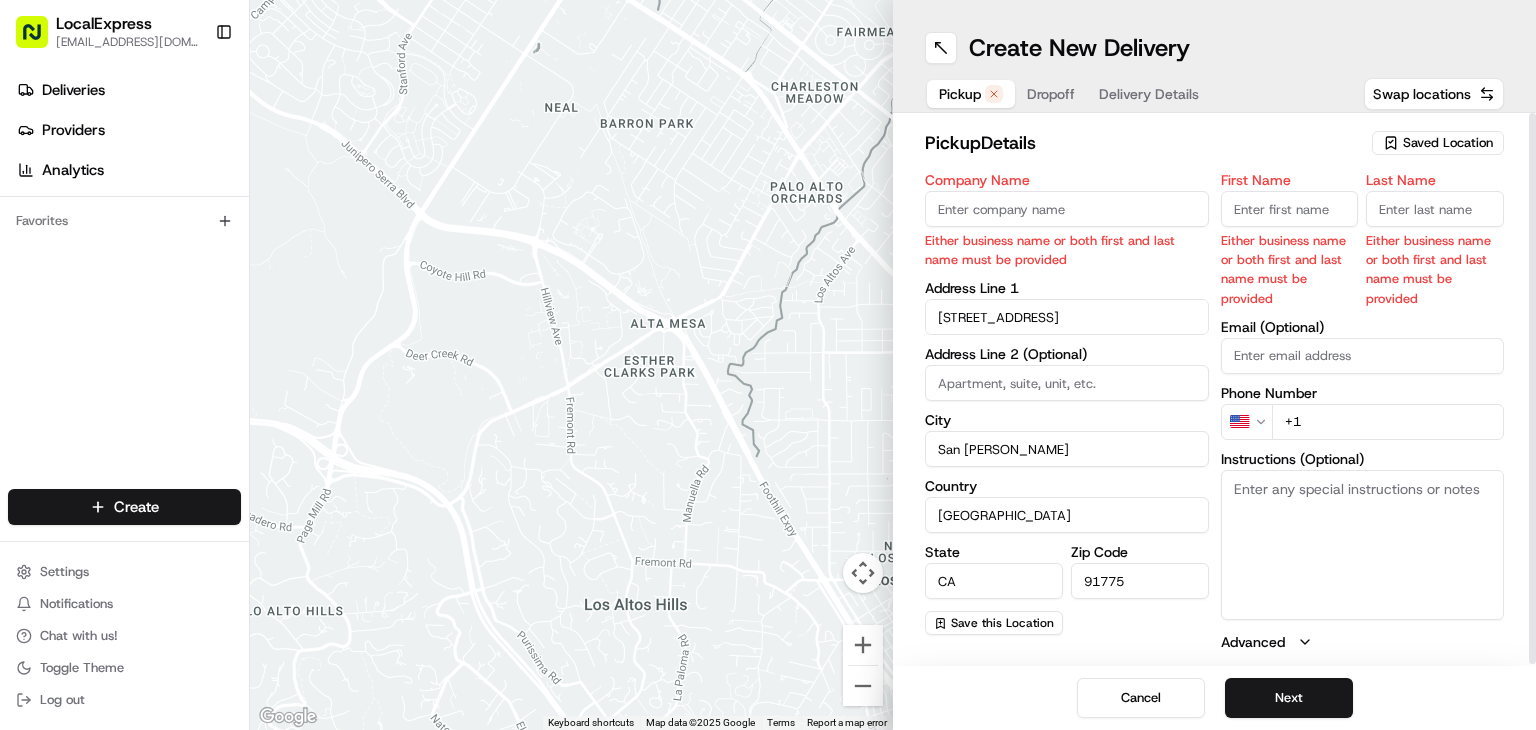 type on "7246 Rosemead Boulevard" 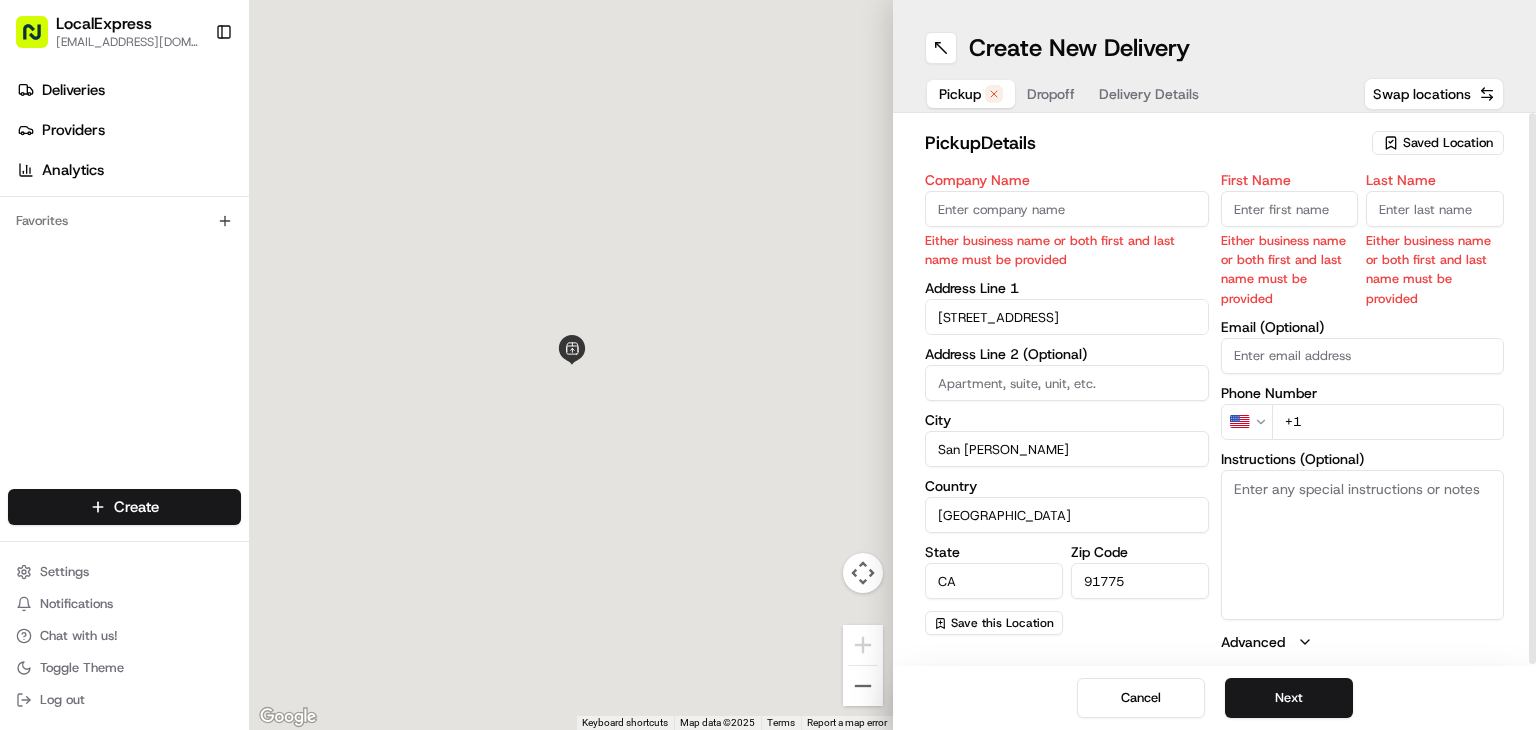 click on "Company Name" at bounding box center (1067, 209) 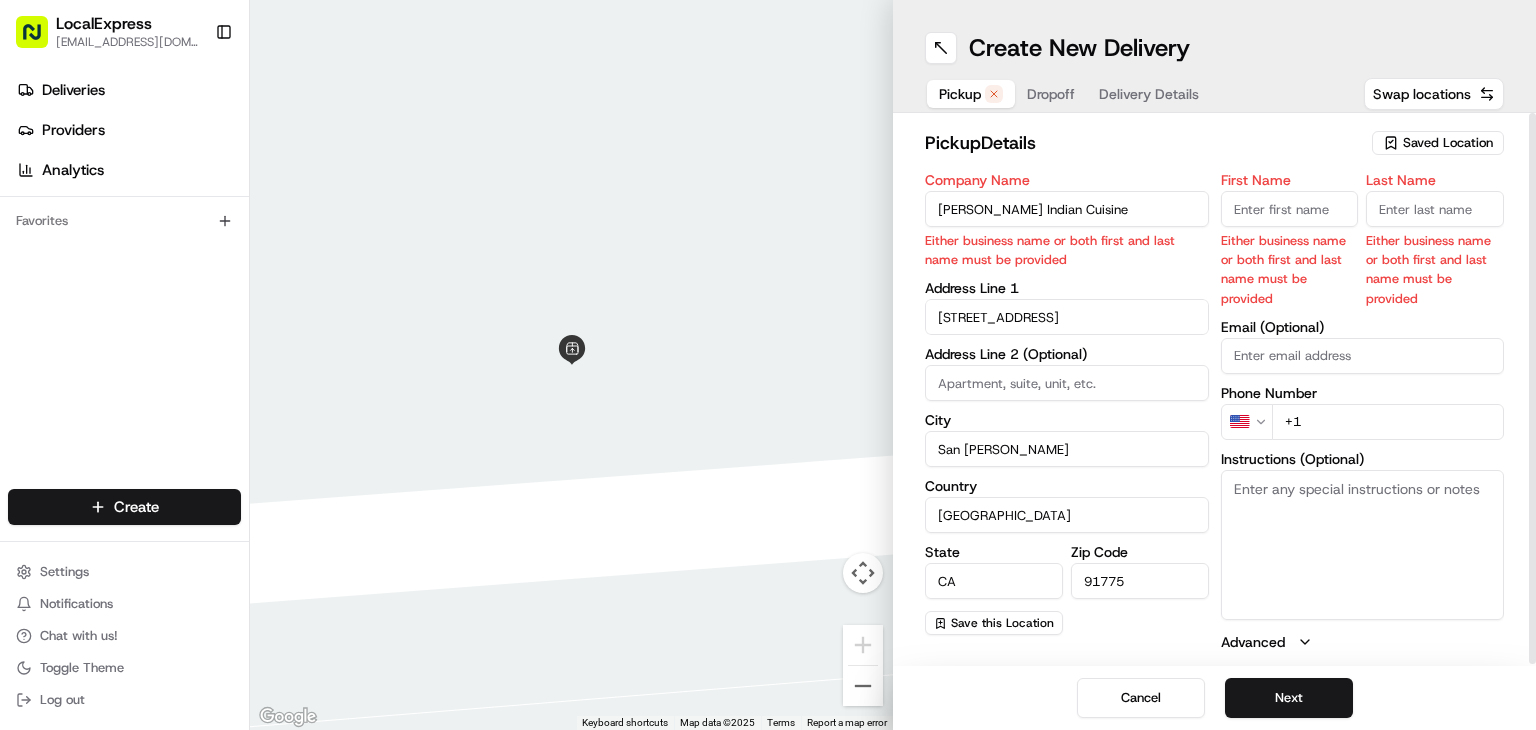 type on "[PERSON_NAME] Indian Cuisine" 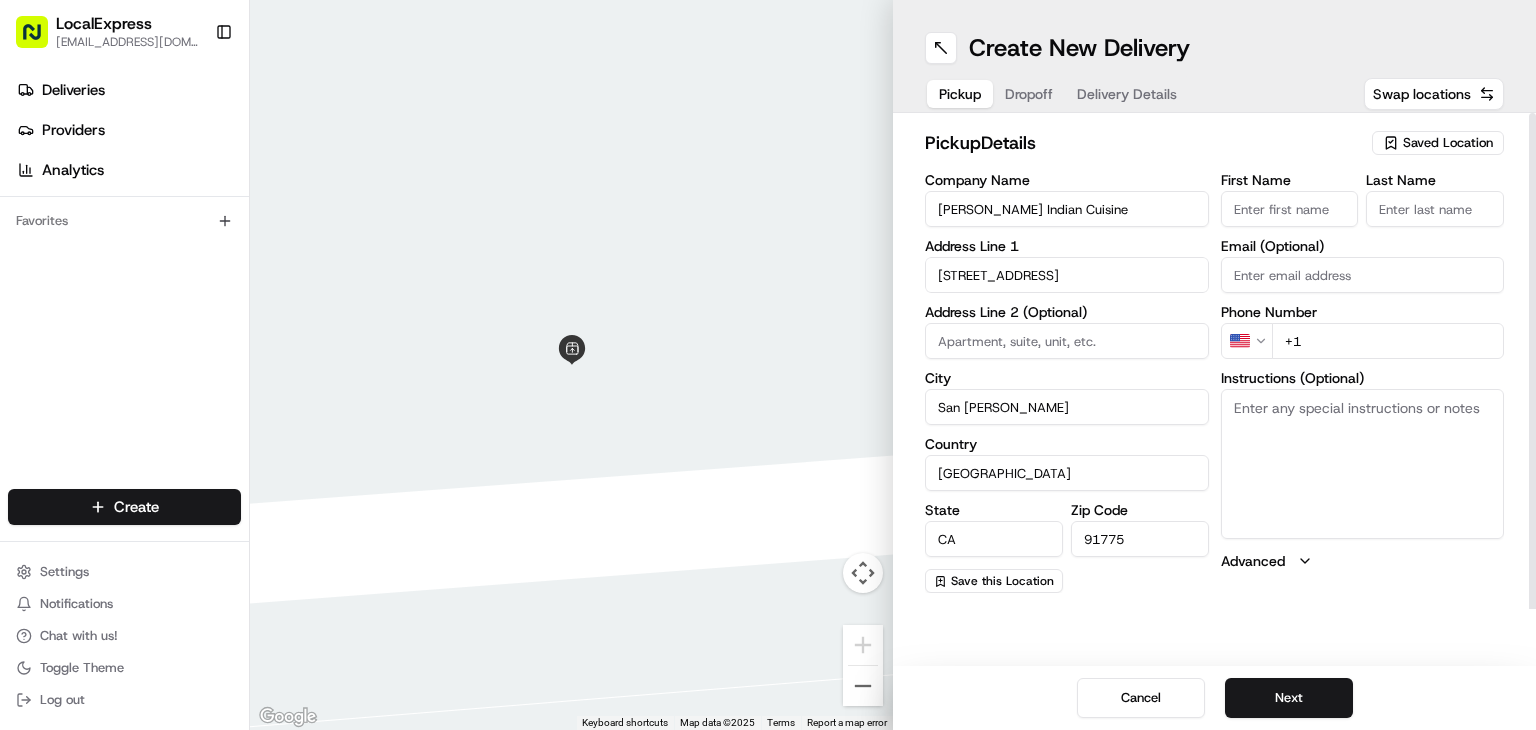 click on "First Name" at bounding box center [1290, 180] 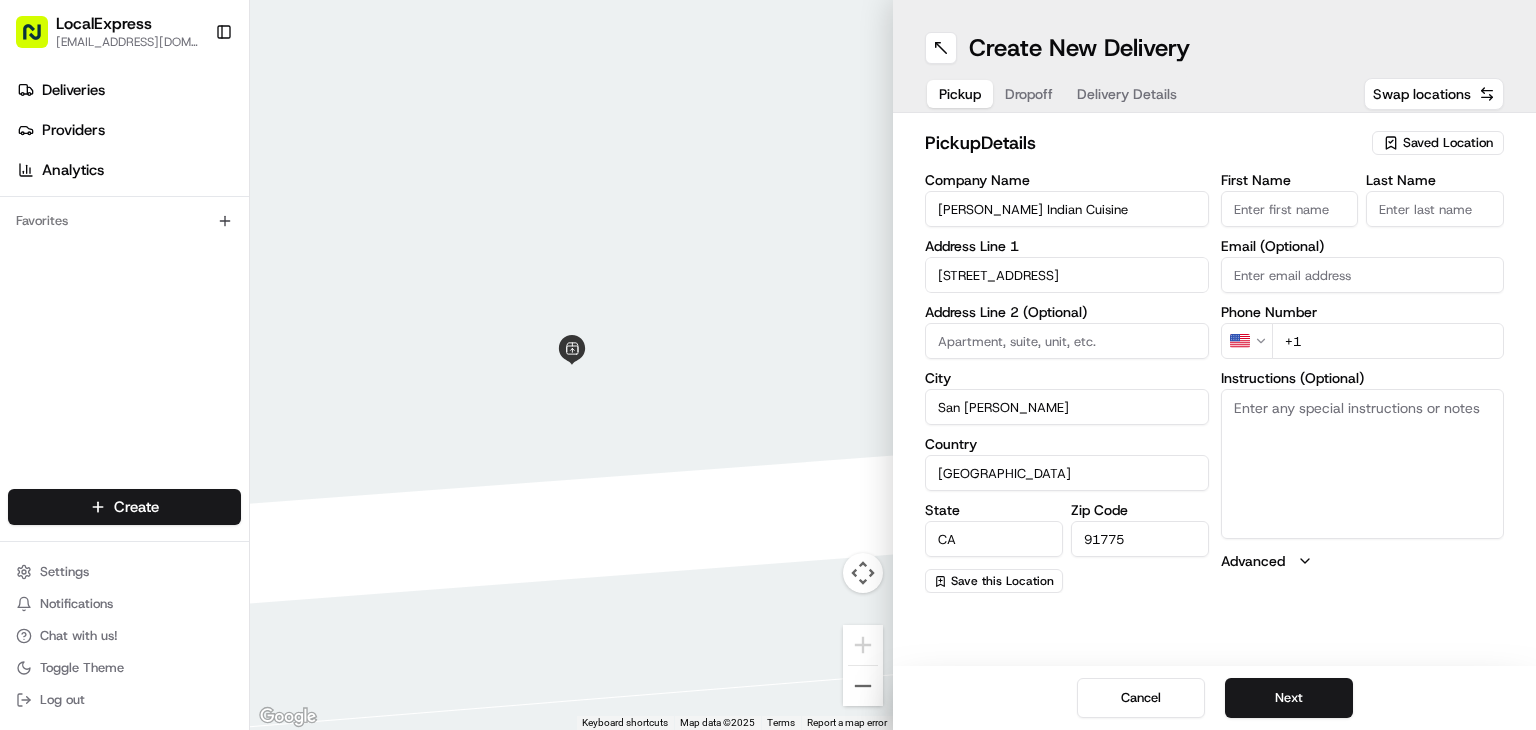 click on "+1" at bounding box center (1388, 341) 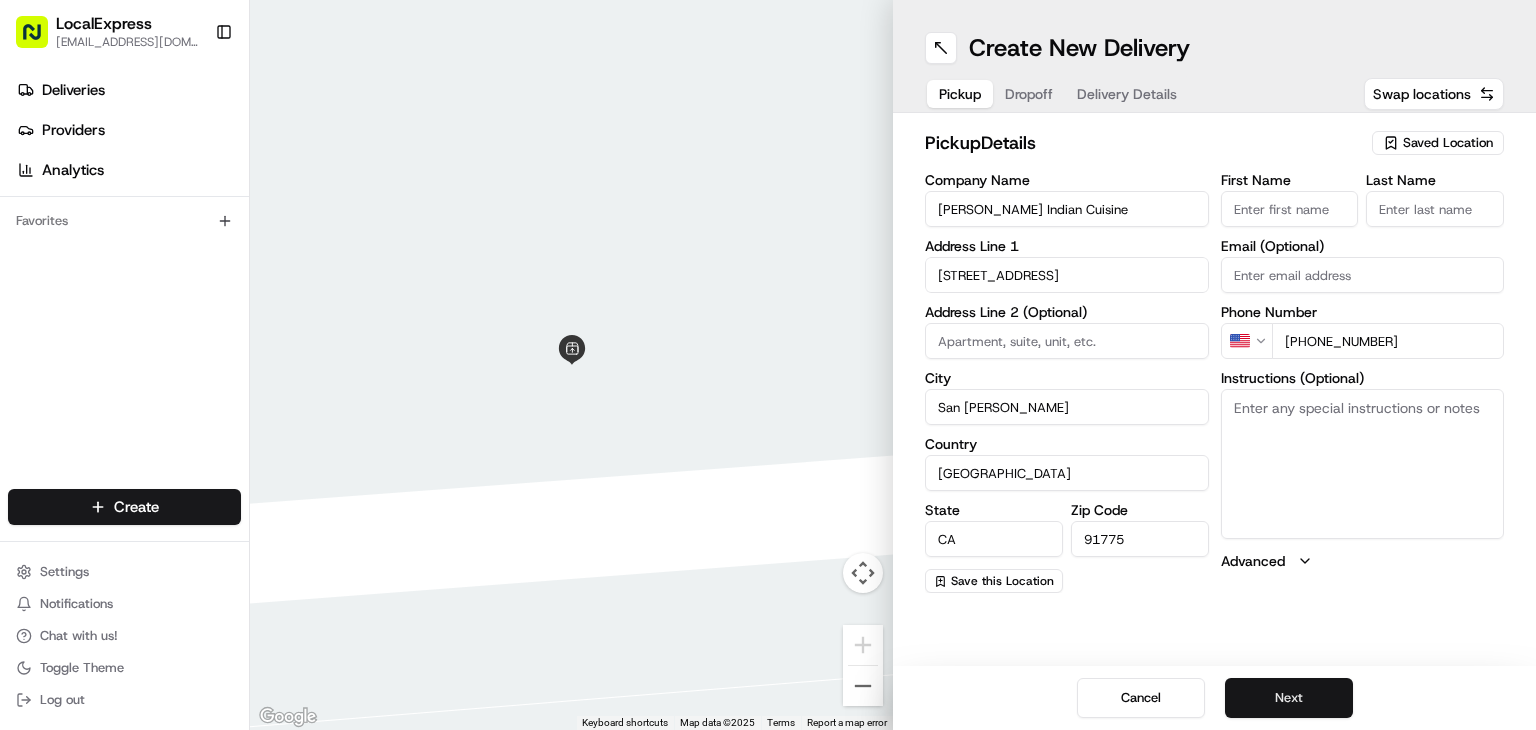 type on "+1 626 291 2101" 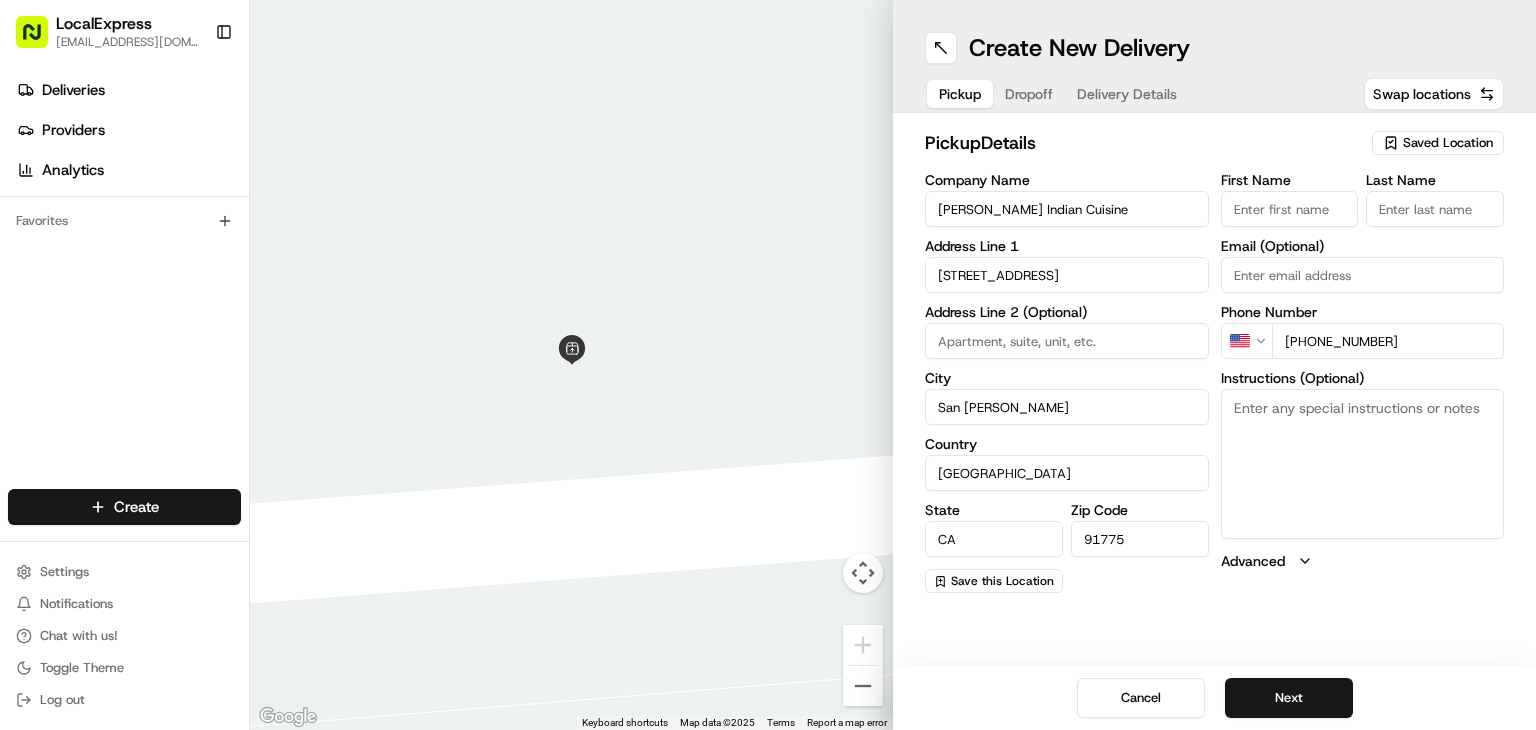 drag, startPoint x: 1286, startPoint y: 694, endPoint x: 1277, endPoint y: 673, distance: 22.847319 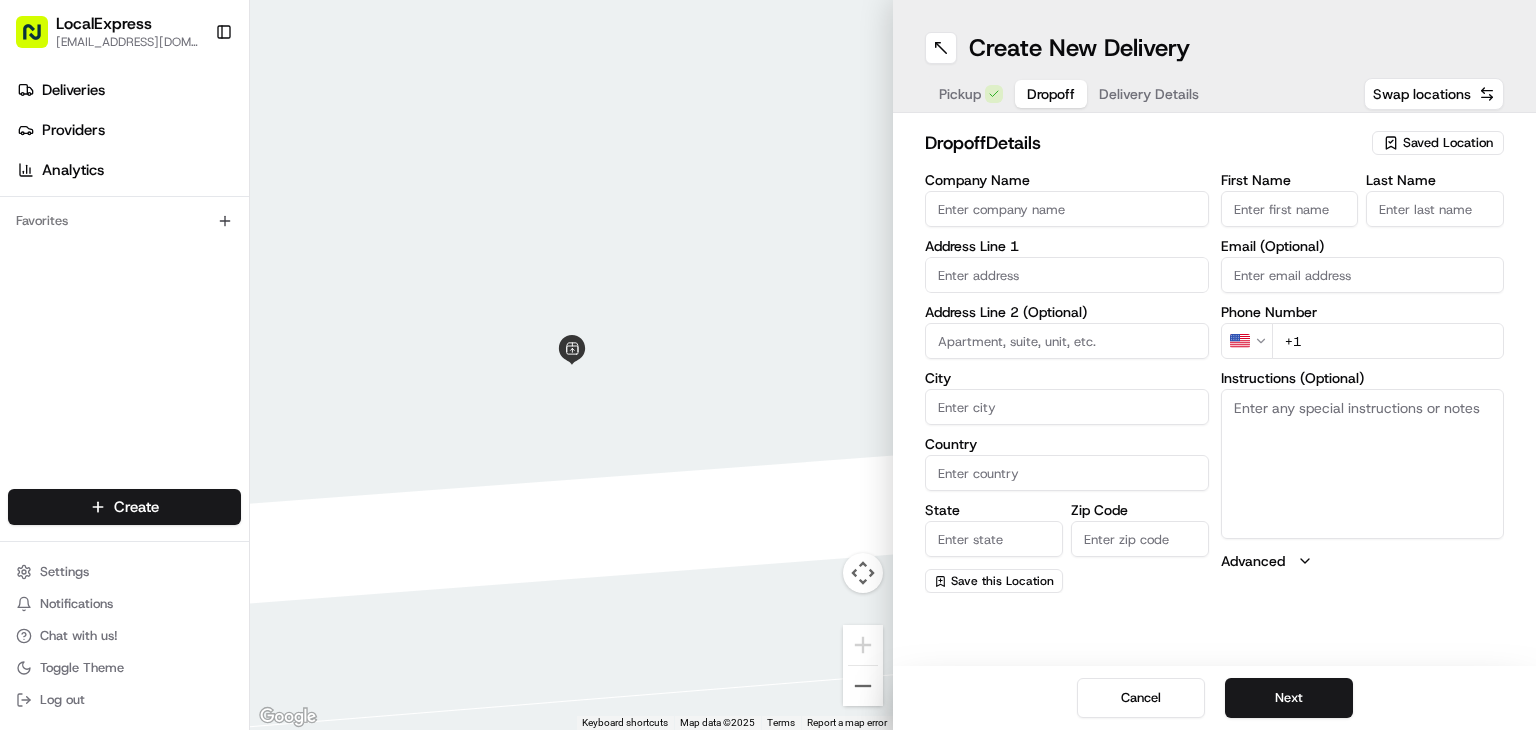 click at bounding box center (1067, 275) 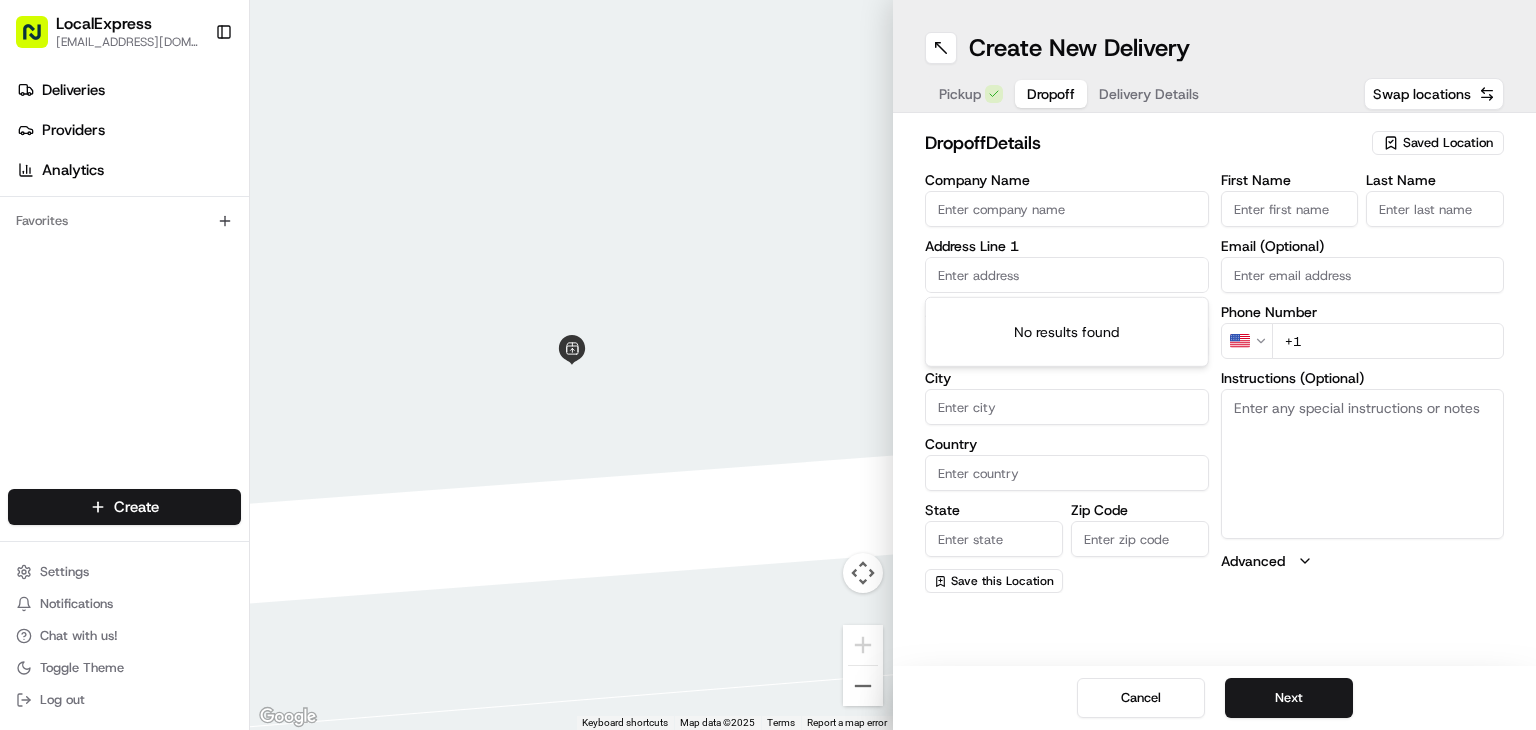 paste on "1801 Garvey Ave apt 338, Alhambra, CA 91803, USA," 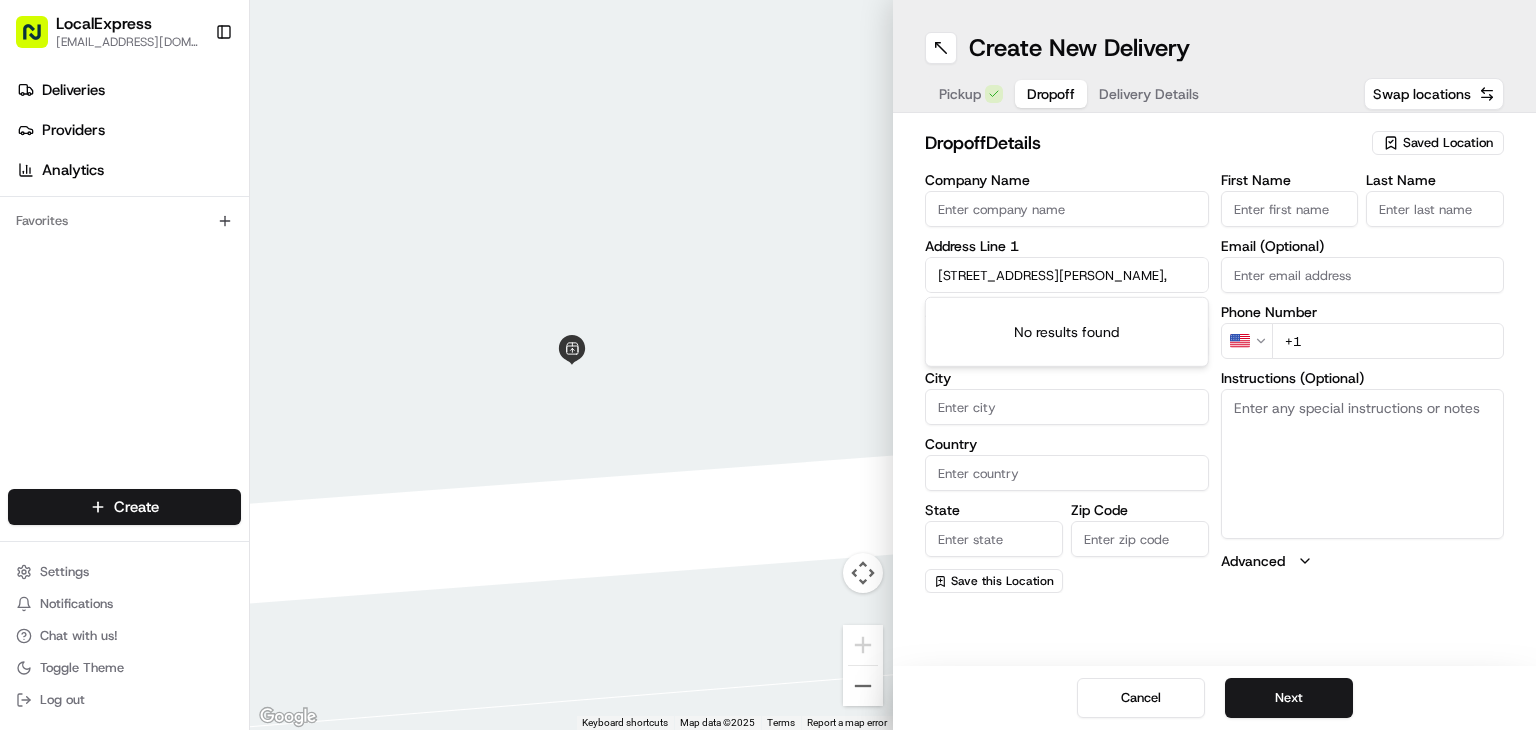 scroll, scrollTop: 0, scrollLeft: 70, axis: horizontal 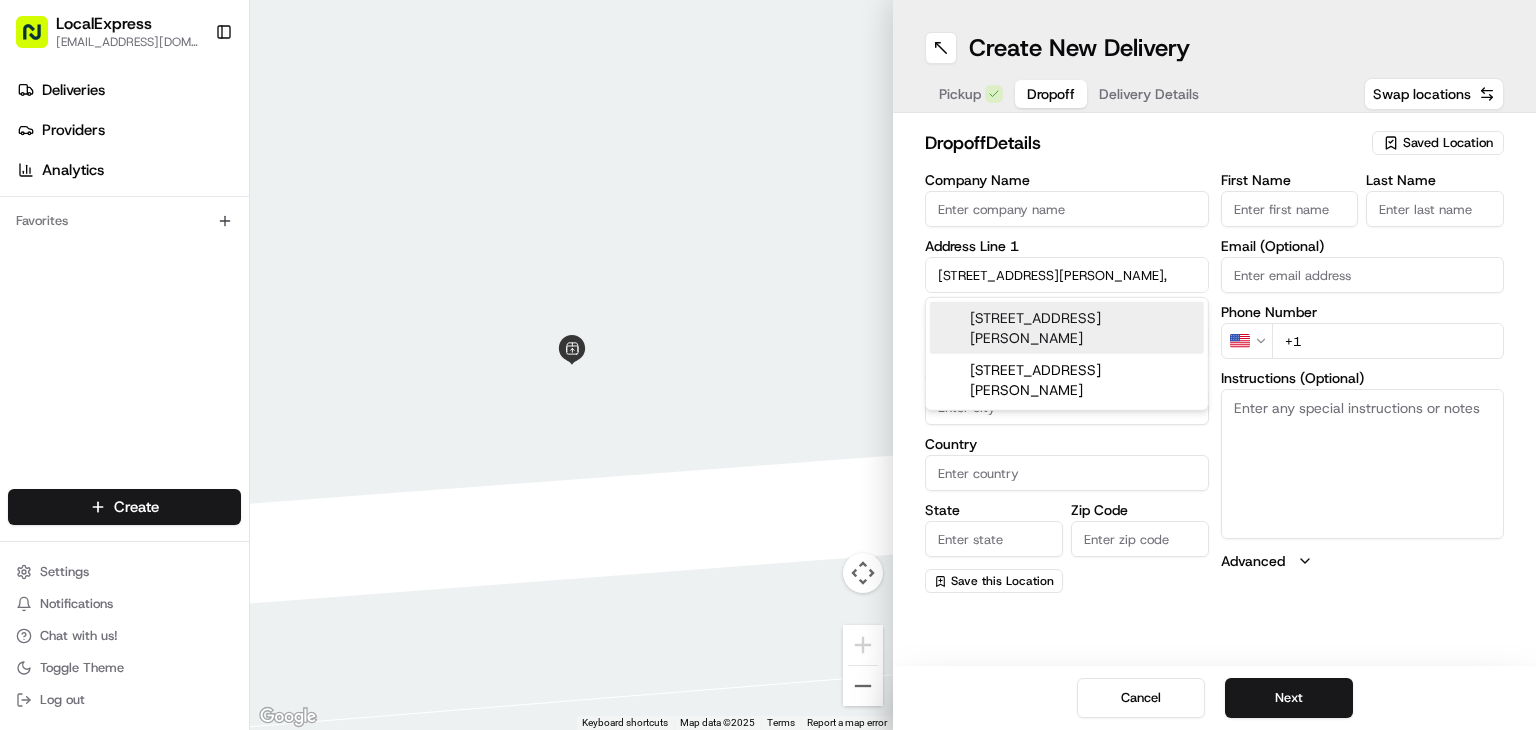 drag, startPoint x: 1096, startPoint y: 270, endPoint x: 972, endPoint y: 279, distance: 124.32619 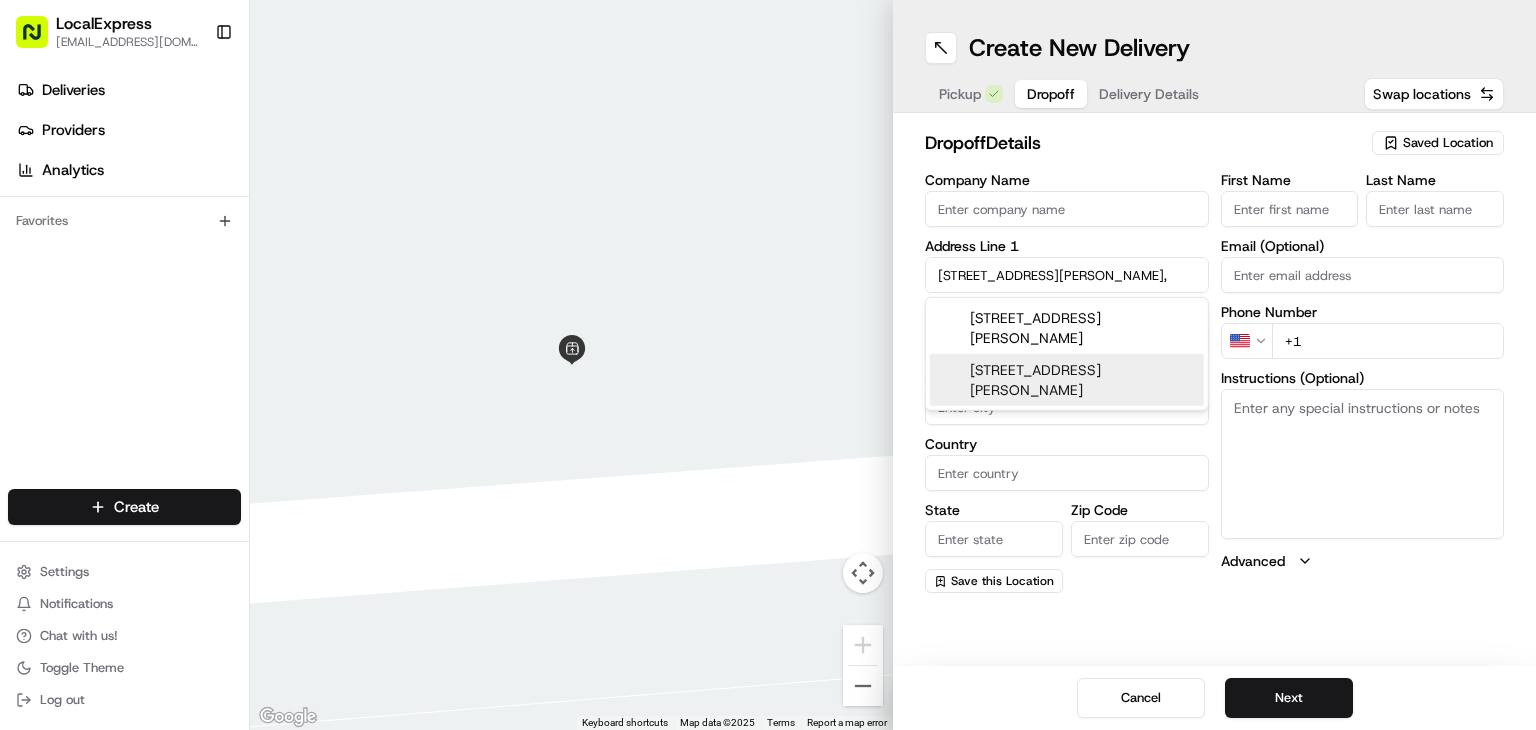 click on "1801 Garvey Ave apt 338, Alhambra, CA 91803, USA" at bounding box center (1067, 380) 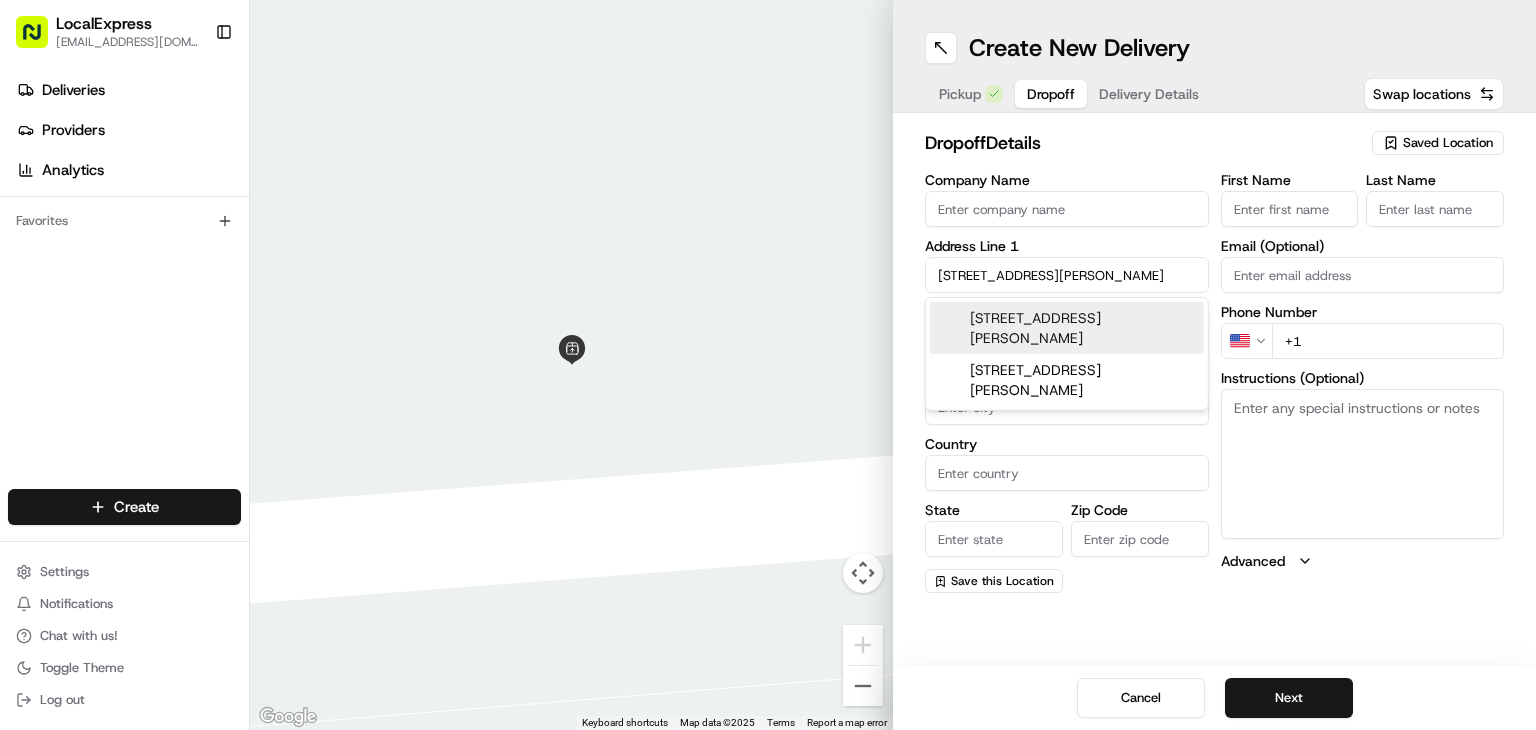 type on "[STREET_ADDRESS][PERSON_NAME]" 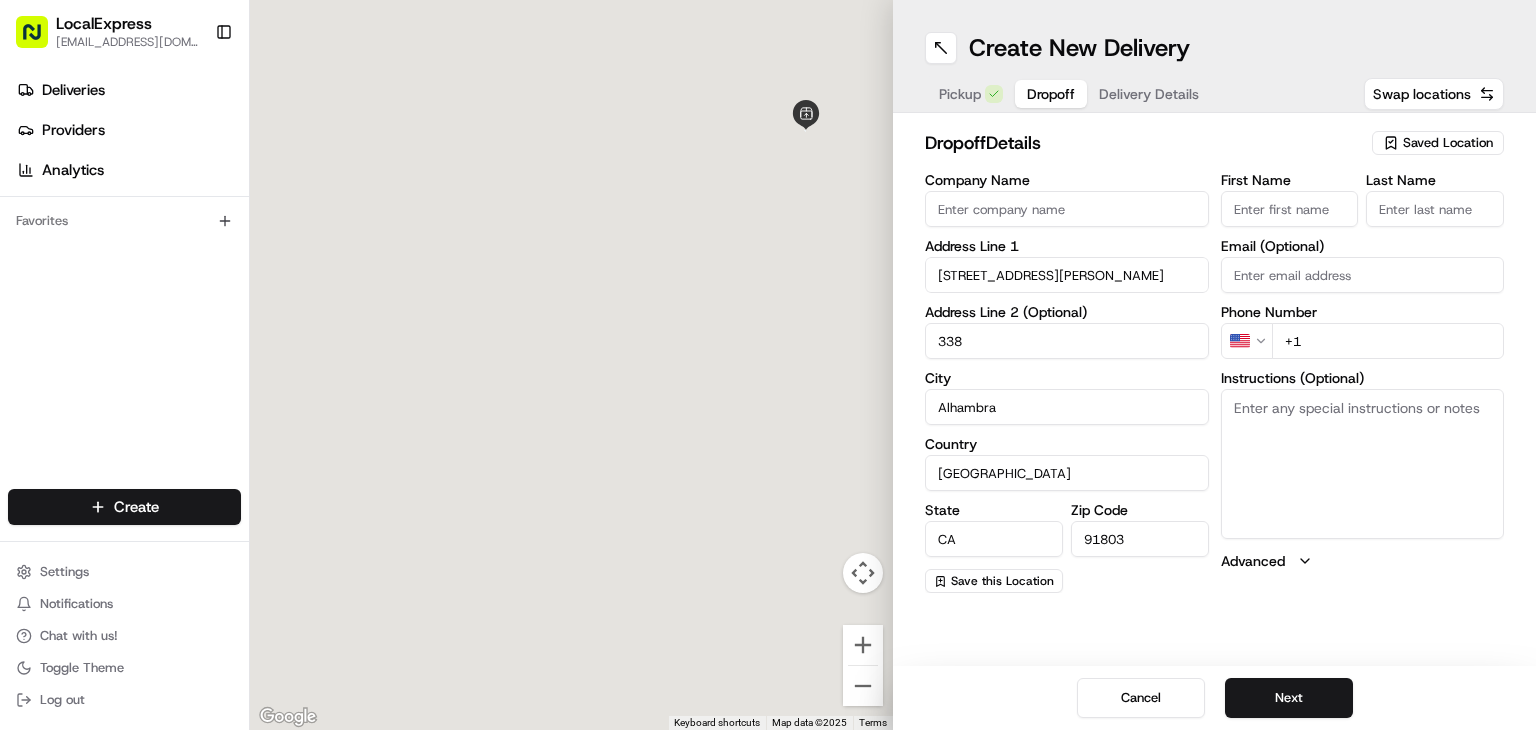 type on "1801 Garvey Avenue" 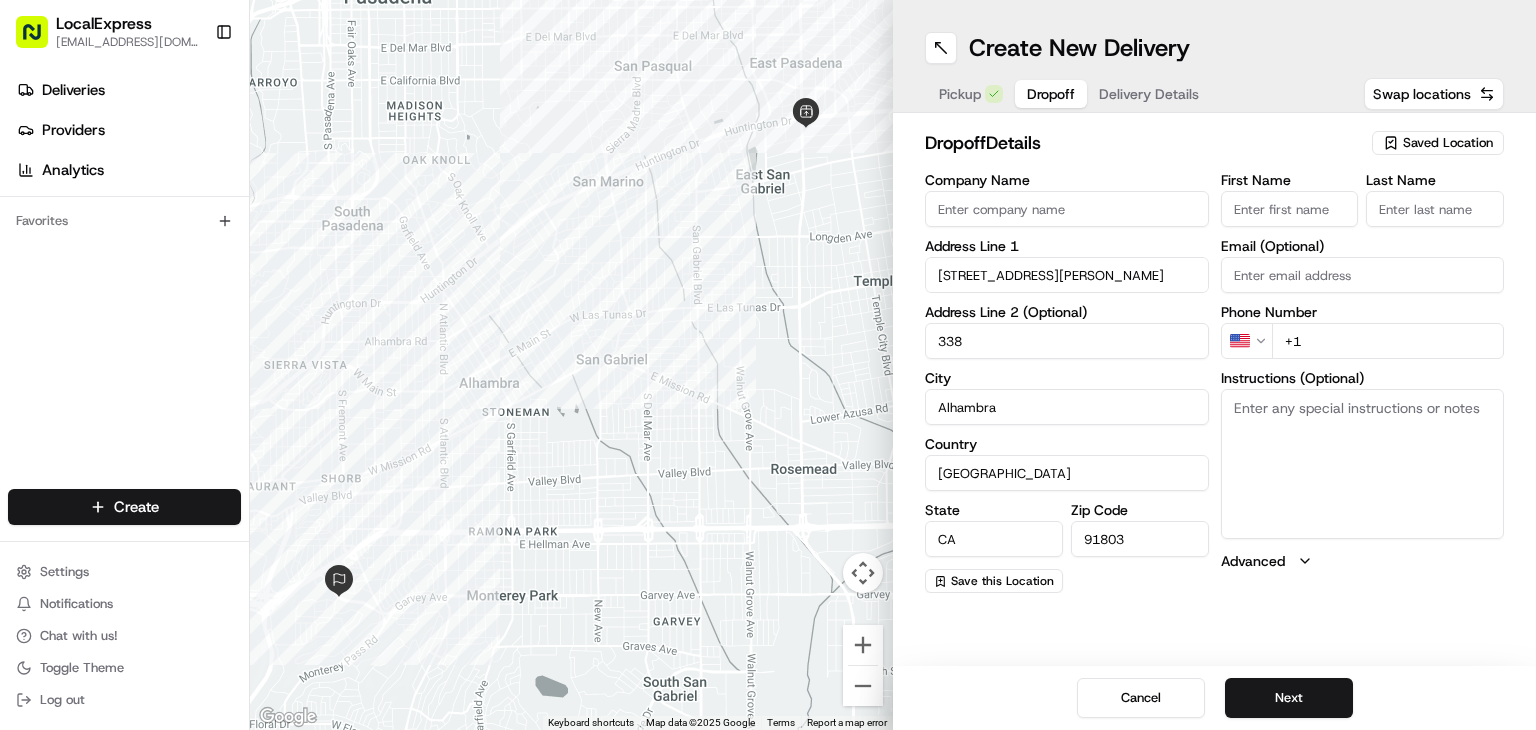 click on "Instructions (Optional)" at bounding box center [1363, 464] 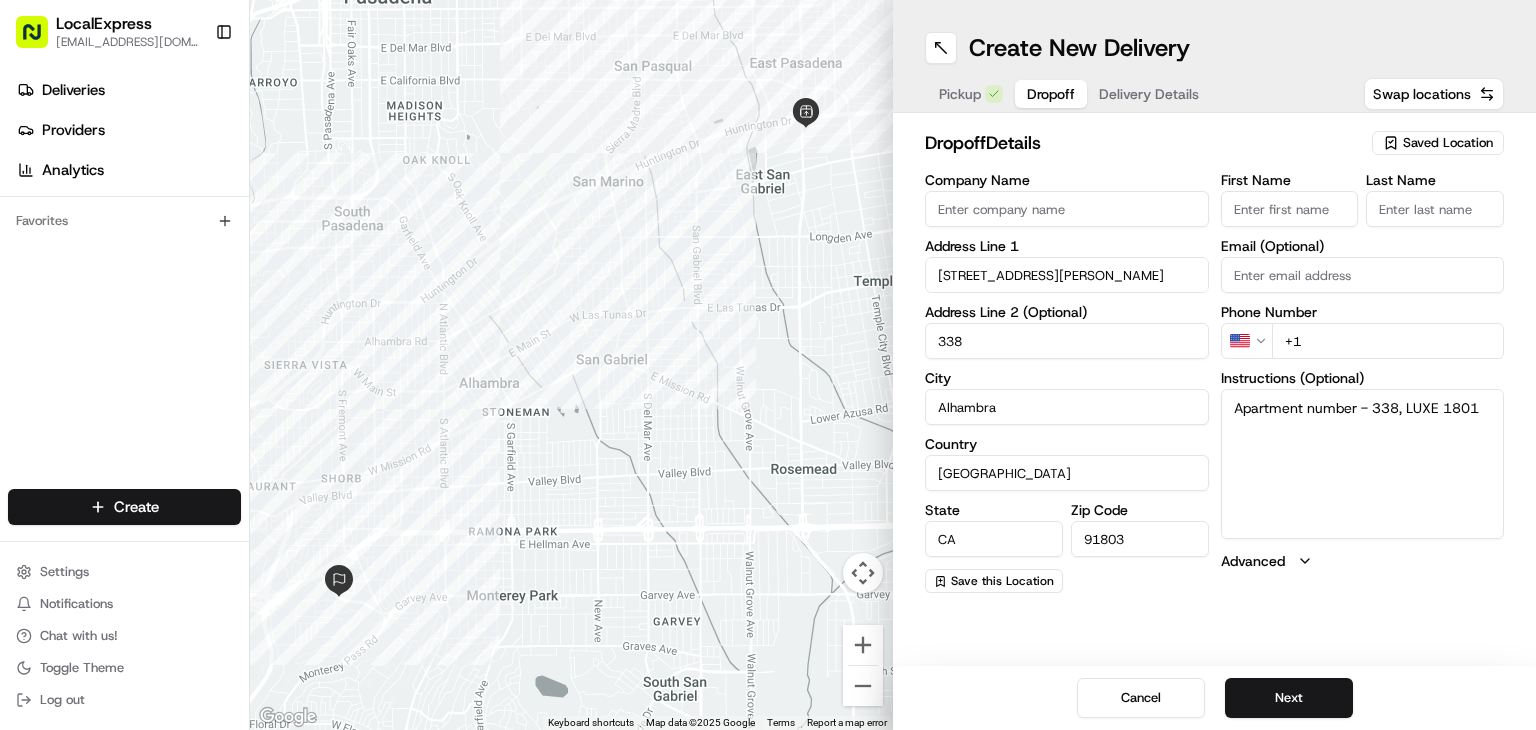 type on "Apartment number - 338, LUXE 1801" 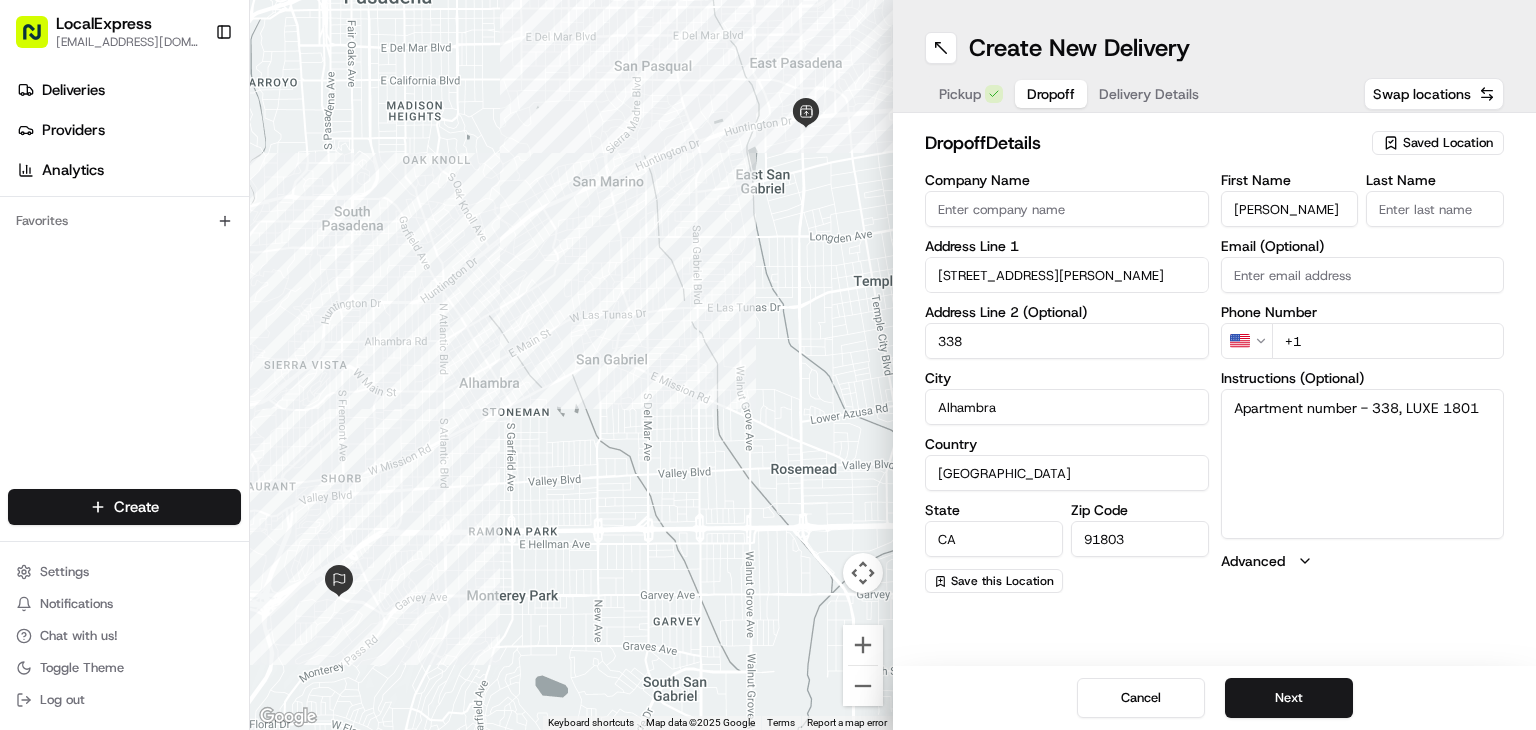 click on "[PERSON_NAME]" at bounding box center [1290, 209] 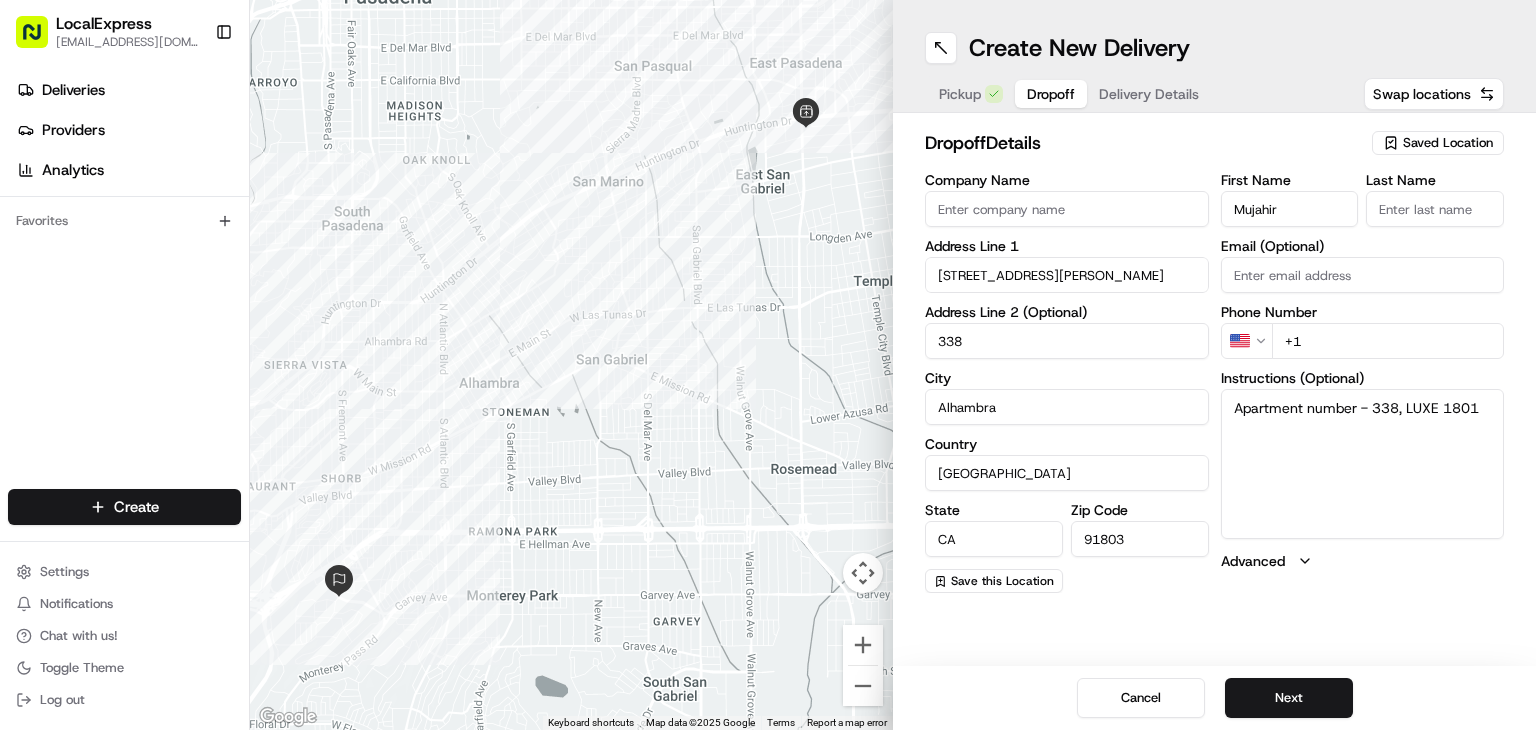 type on "Mujahir" 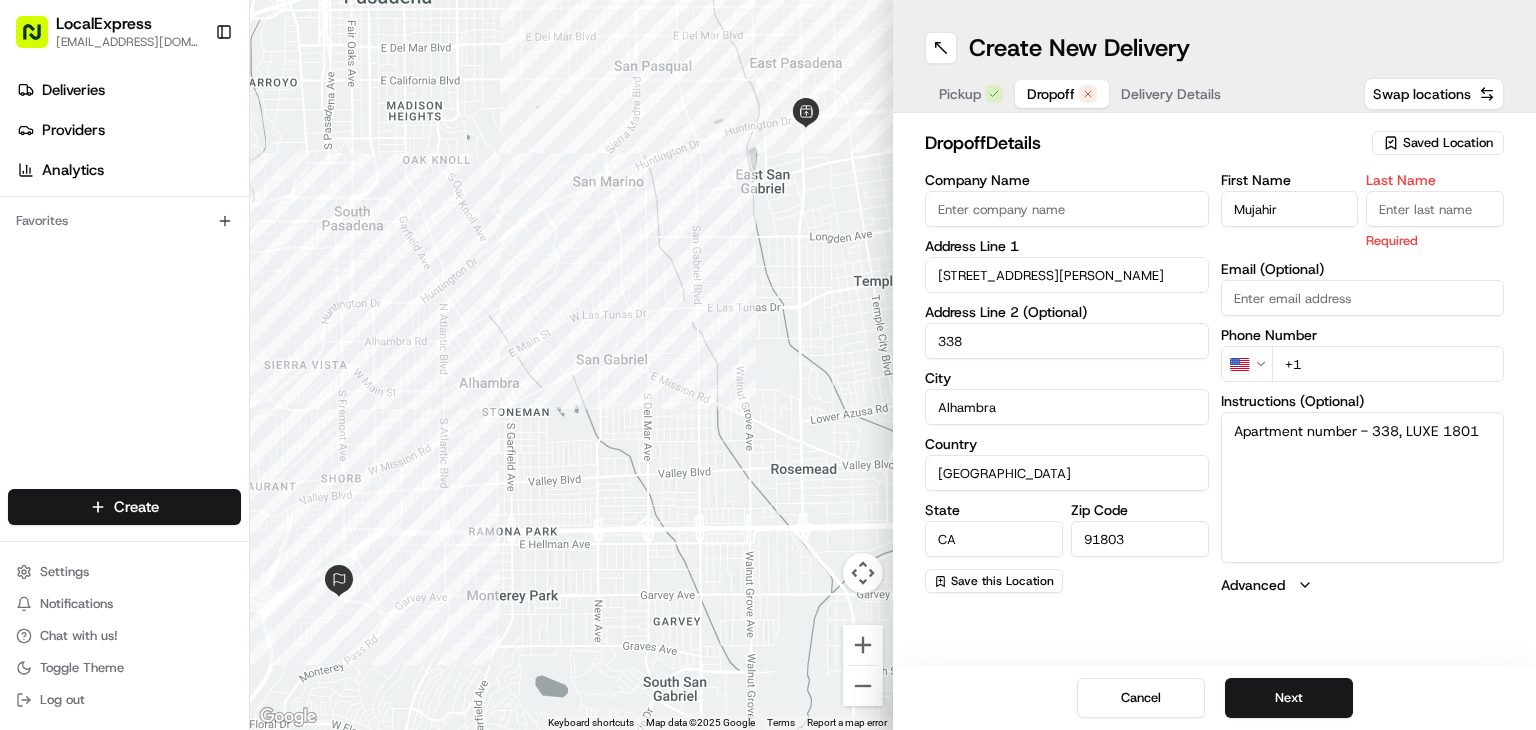 paste on "Abbasi" 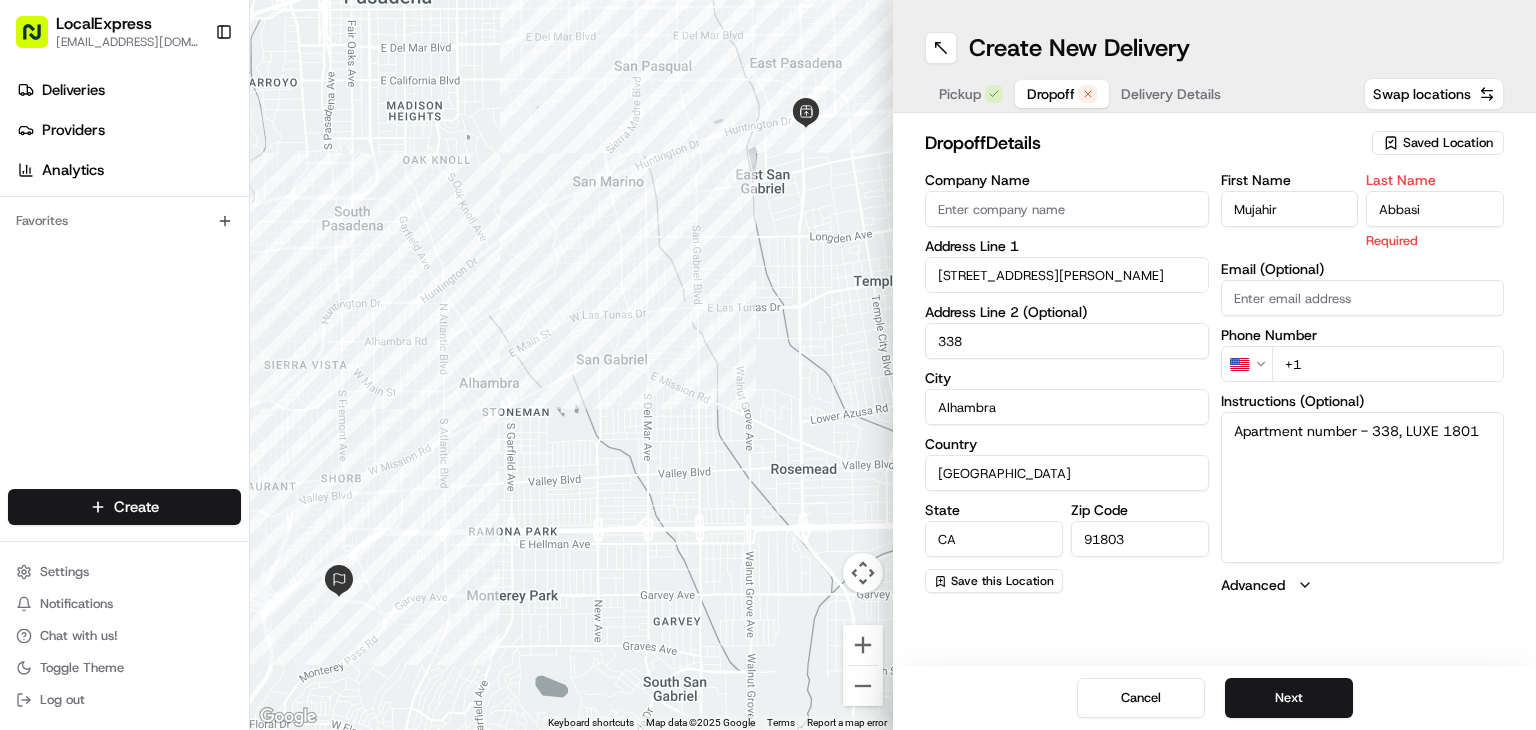 type on "Abbasi" 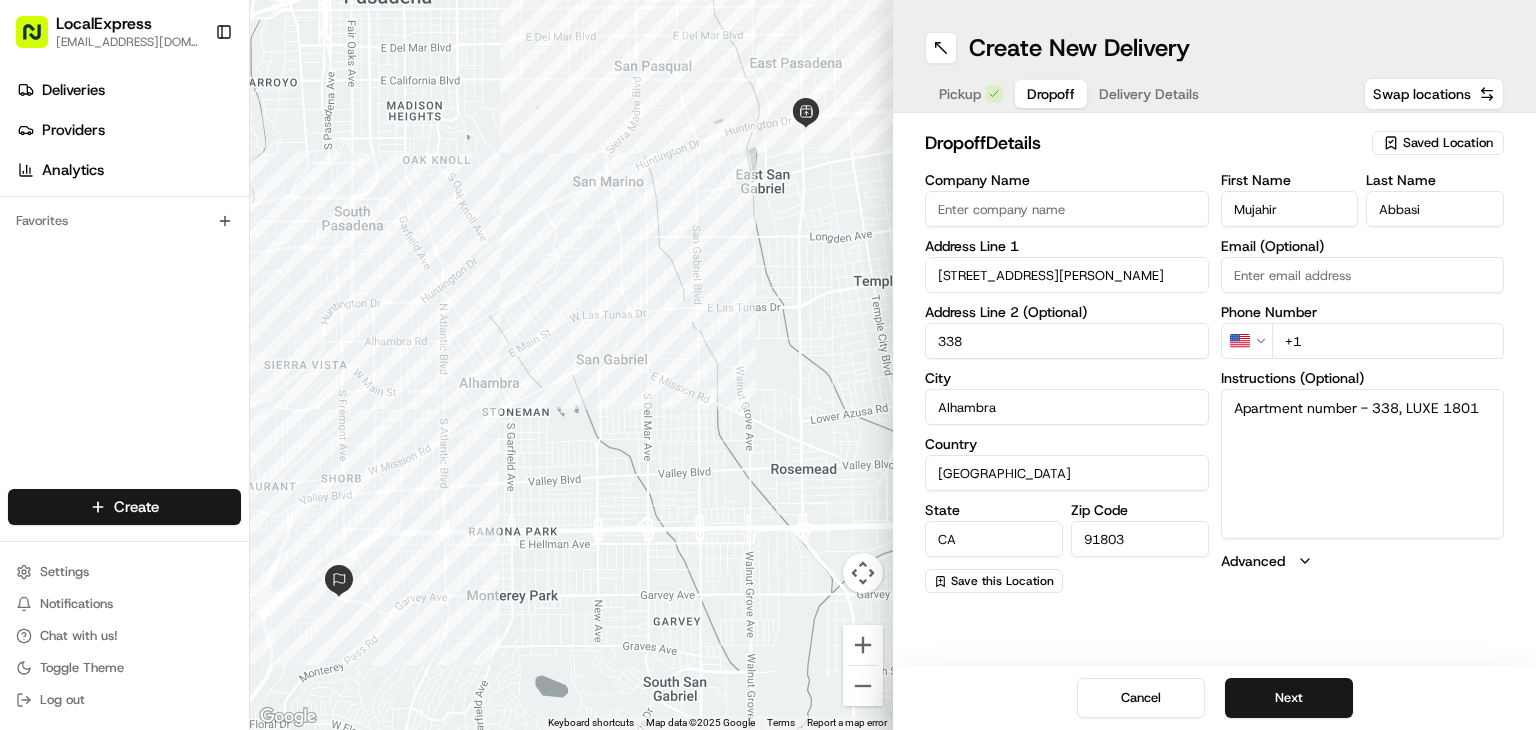 click on "+1" at bounding box center [1388, 341] 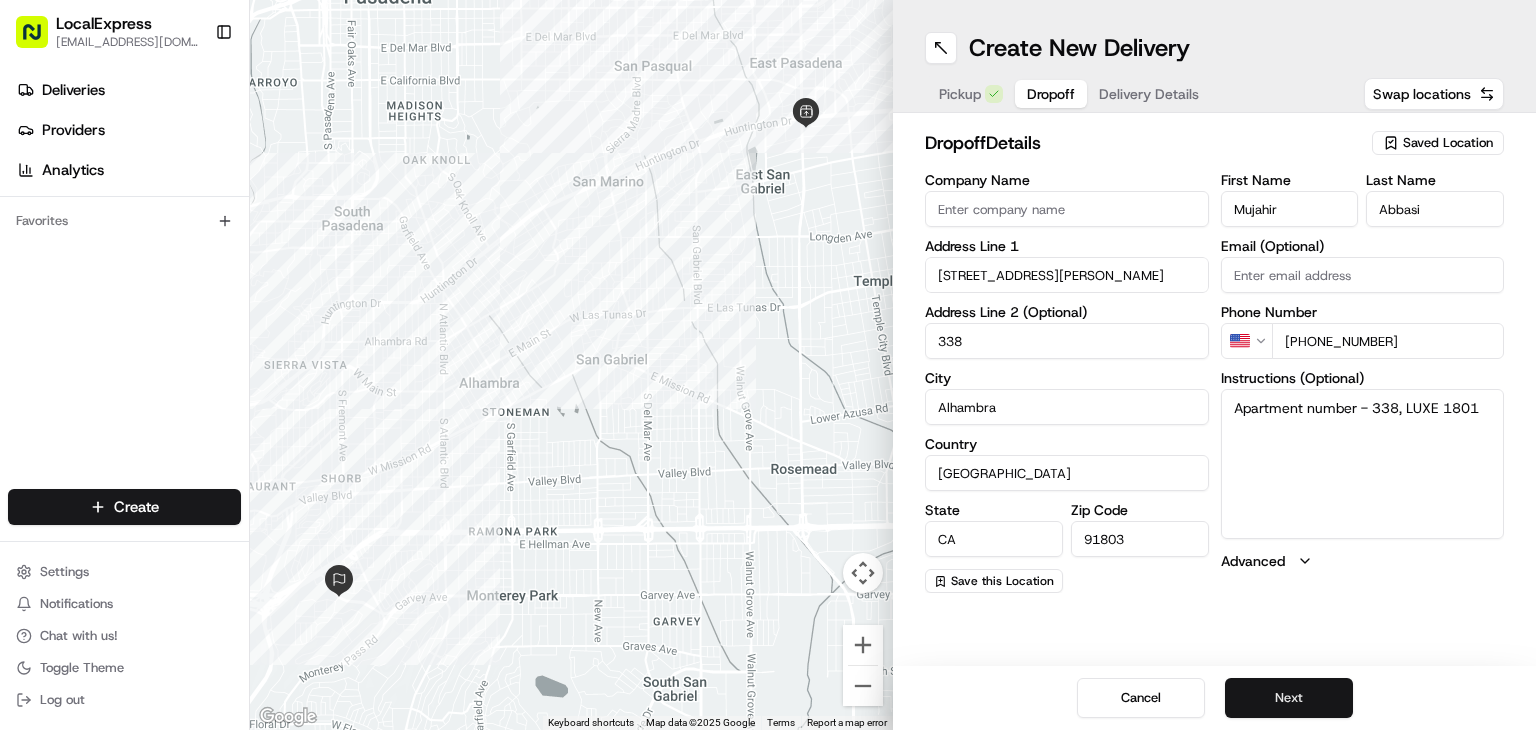type on "+1 626 693 2696" 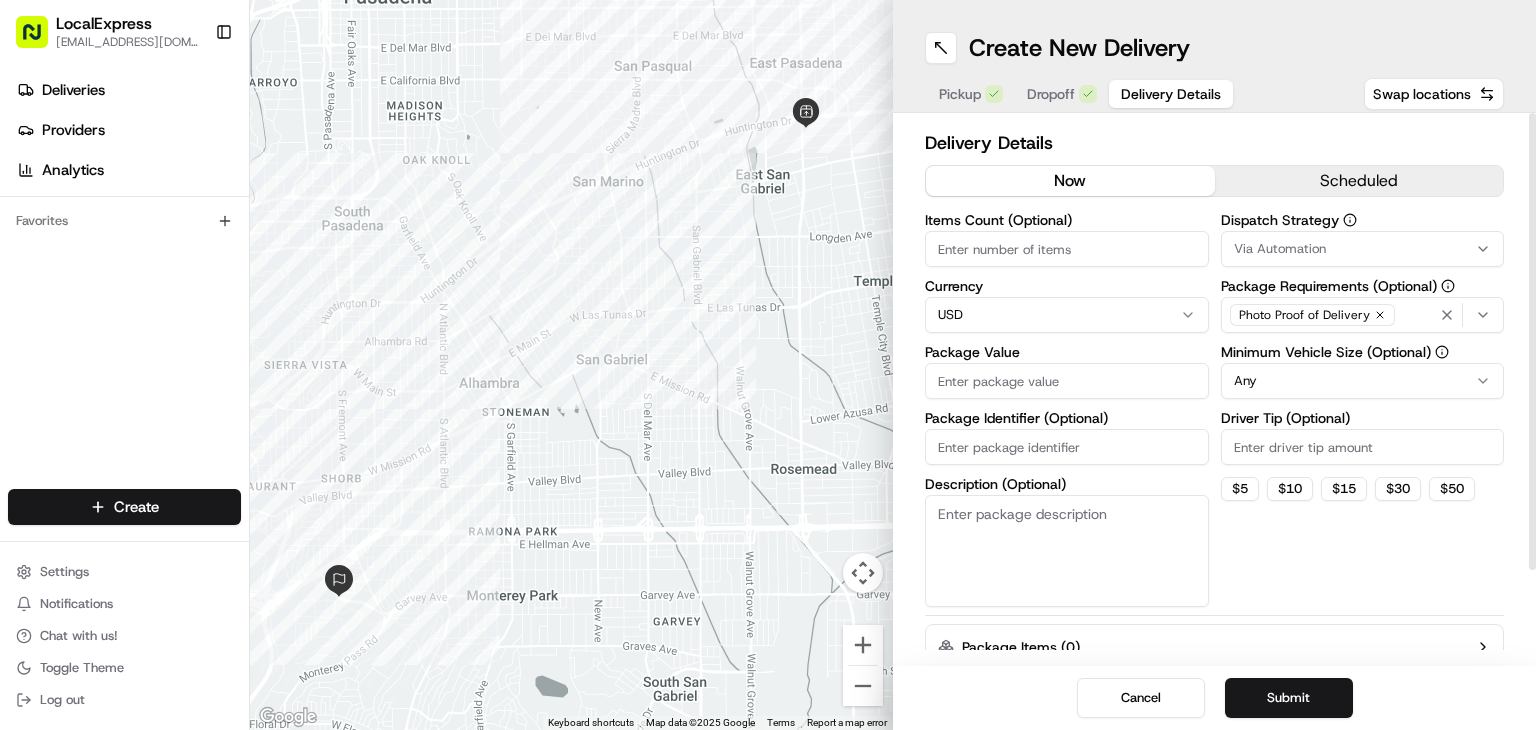 click on "Driver Tip (Optional)" at bounding box center [1363, 447] 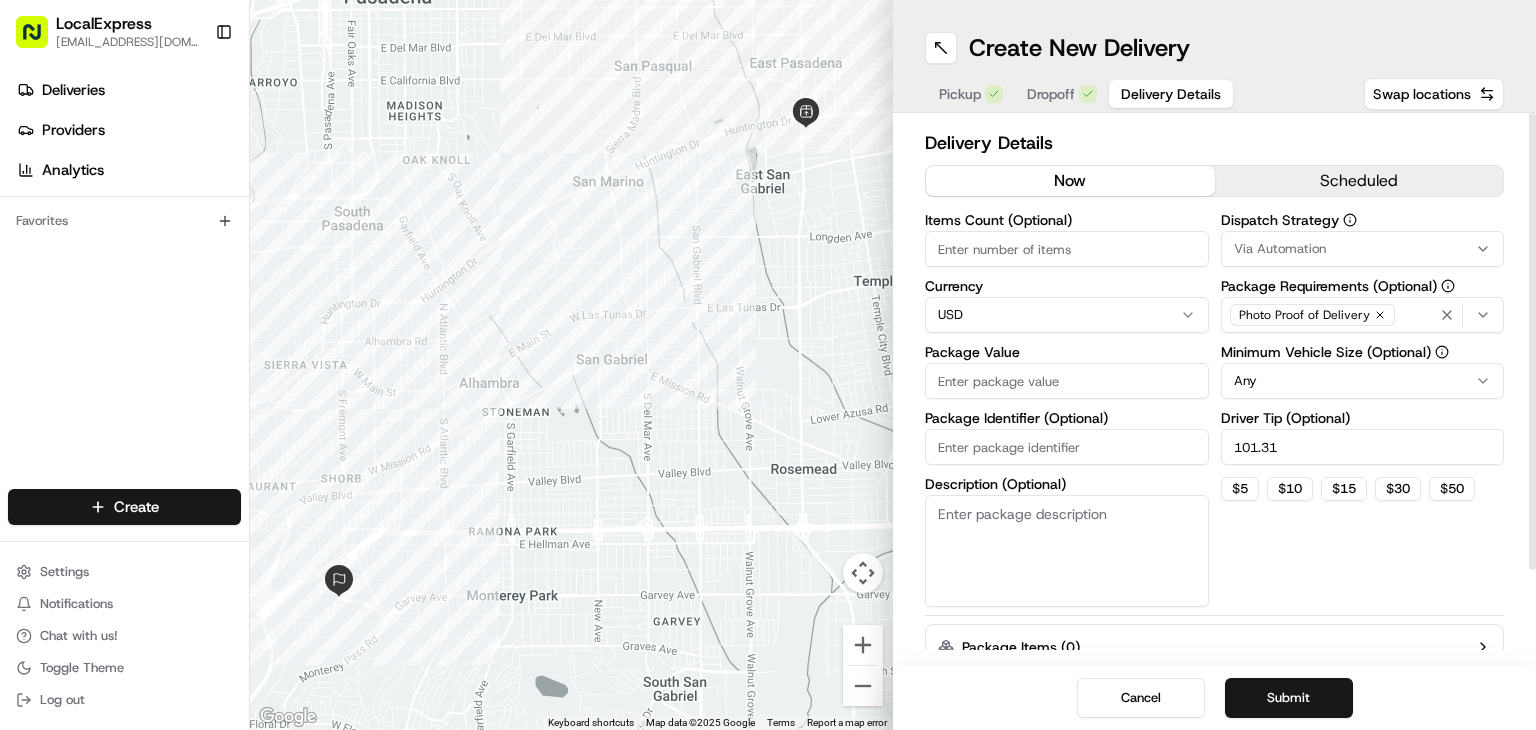 type 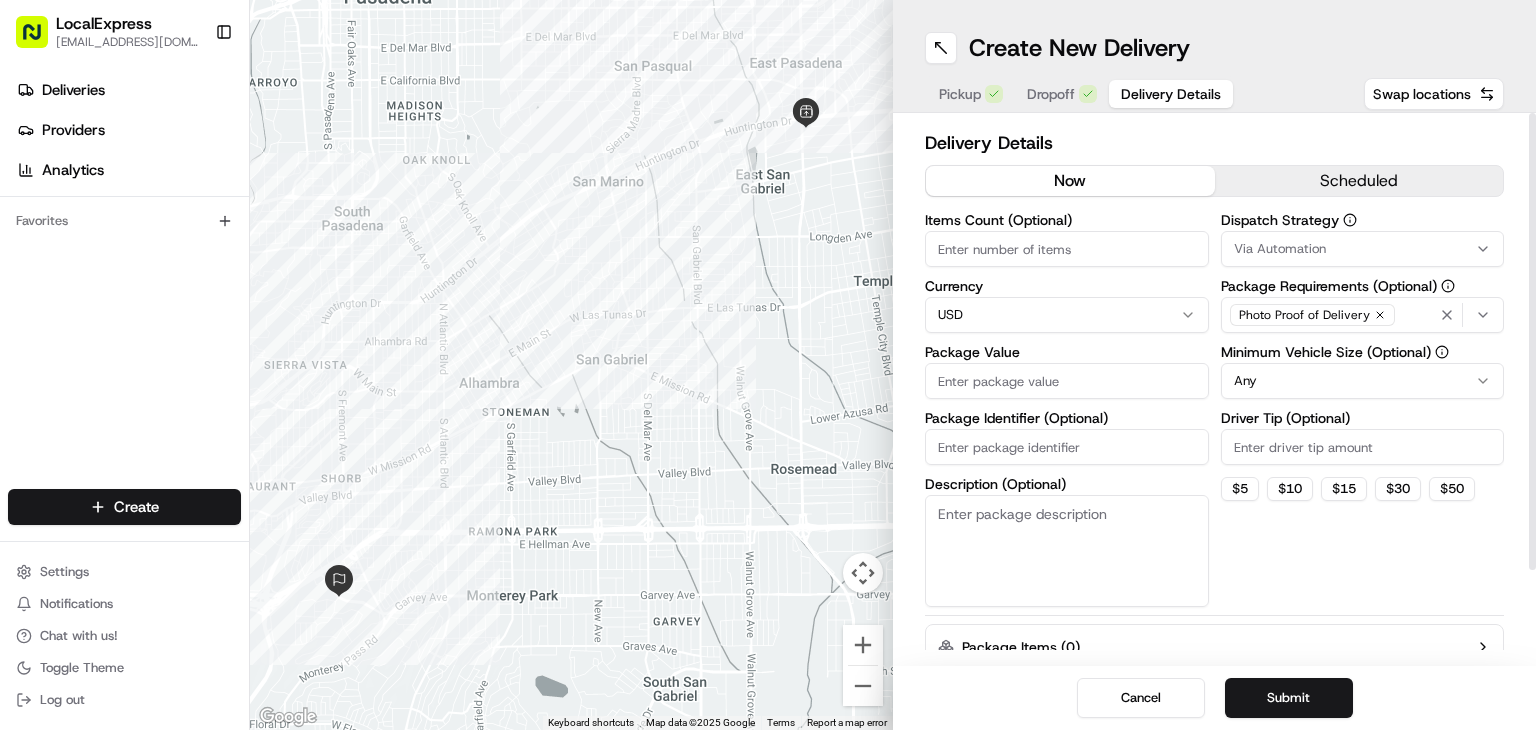 click on "Package Value" at bounding box center (1067, 381) 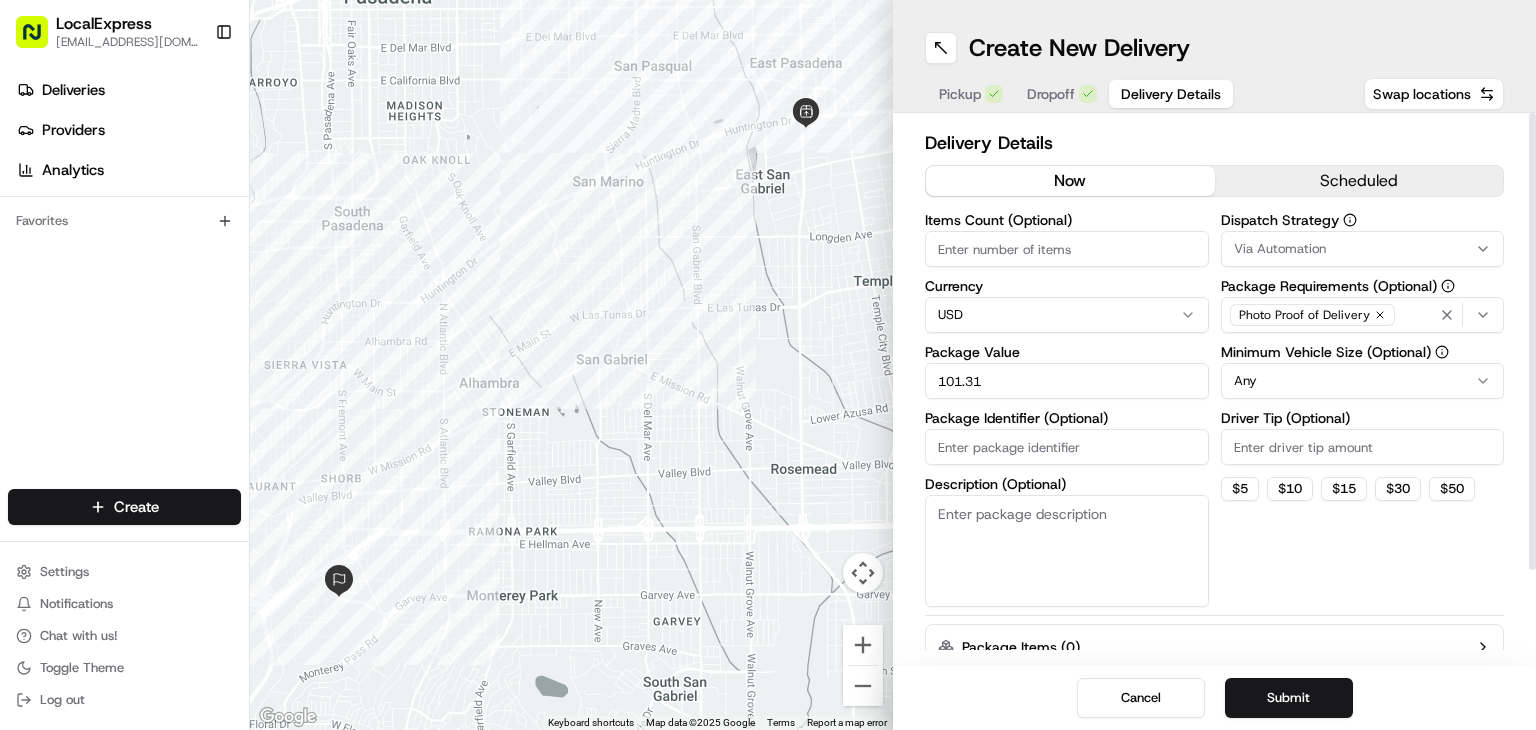 type on "101.31" 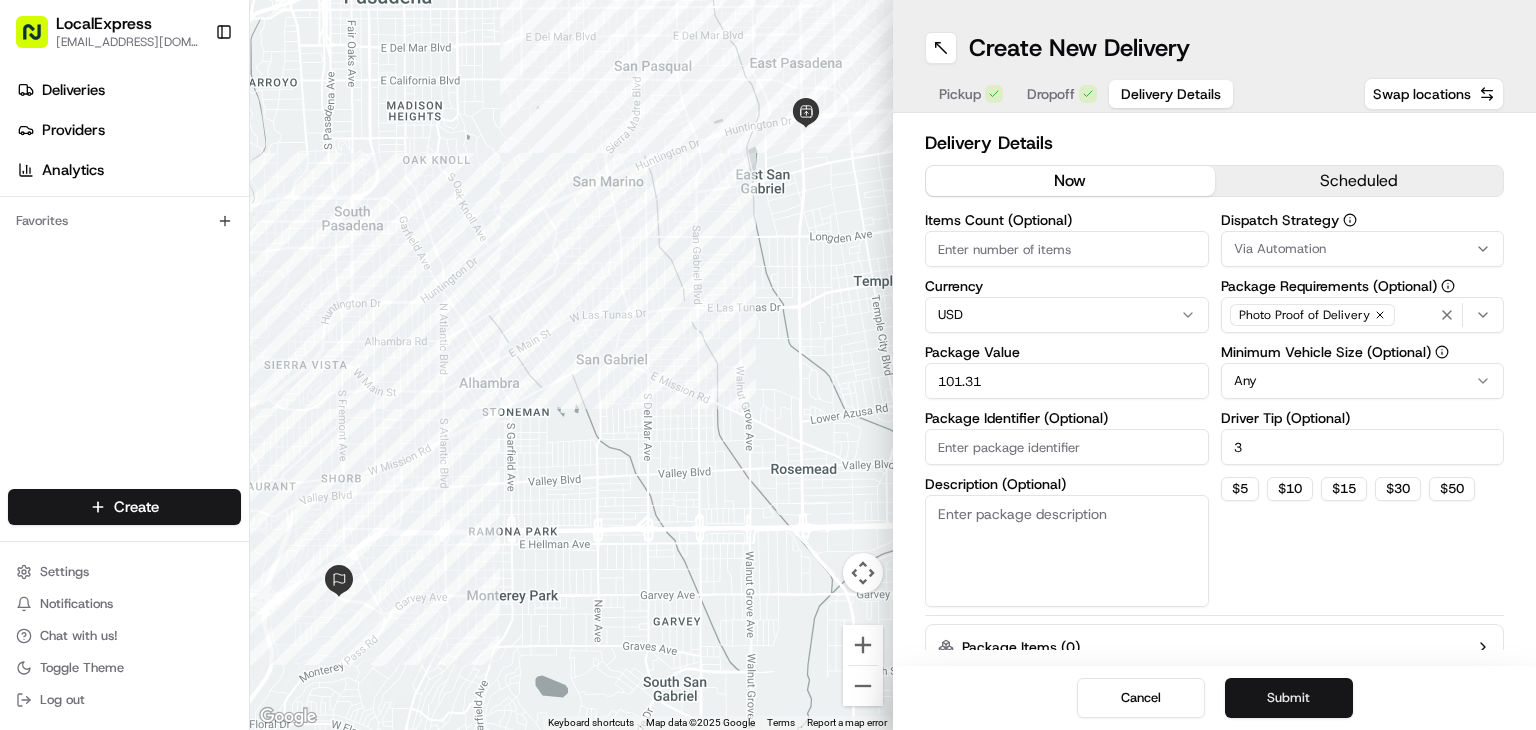 type on "3" 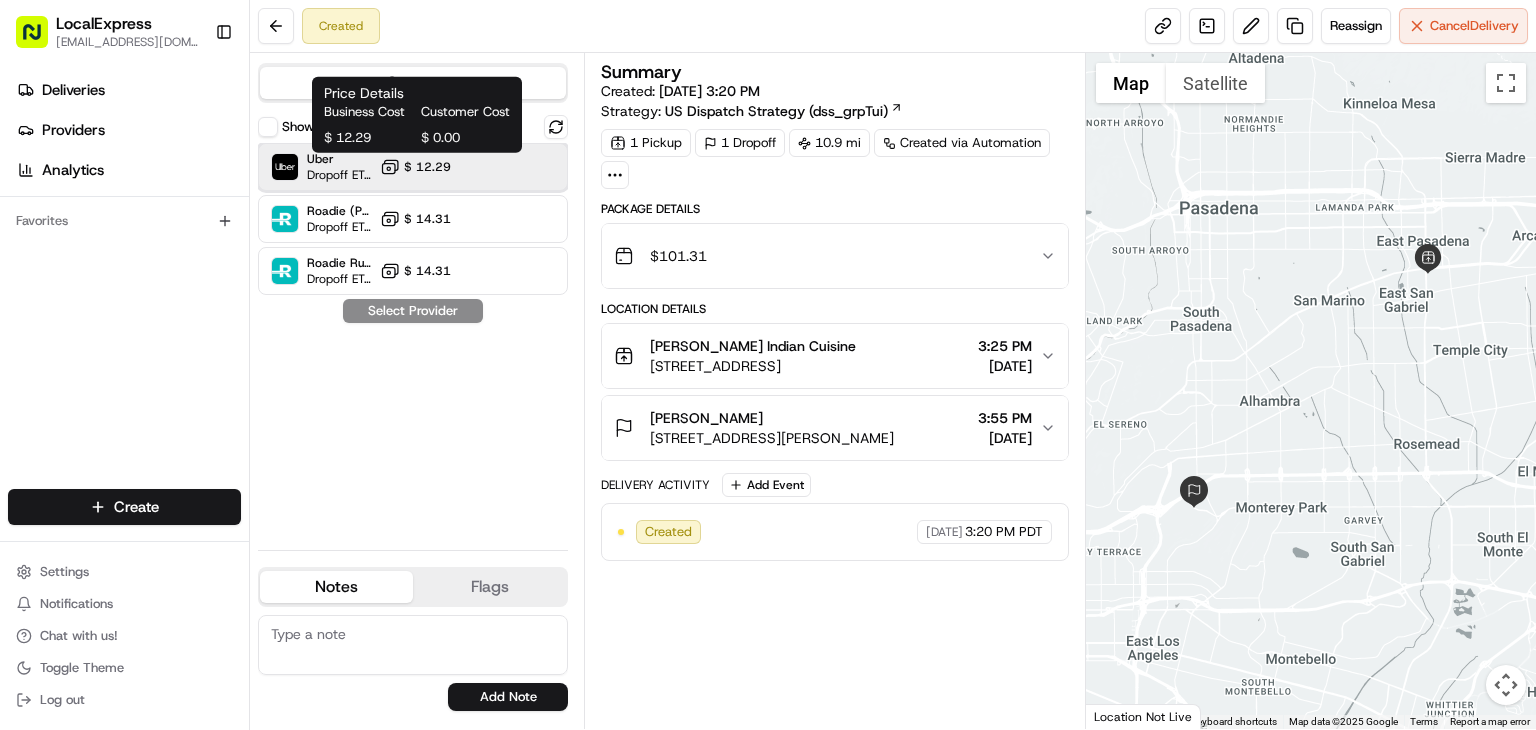 click on "Uber Dropoff ETA   50 minutes $   12.29" at bounding box center [413, 167] 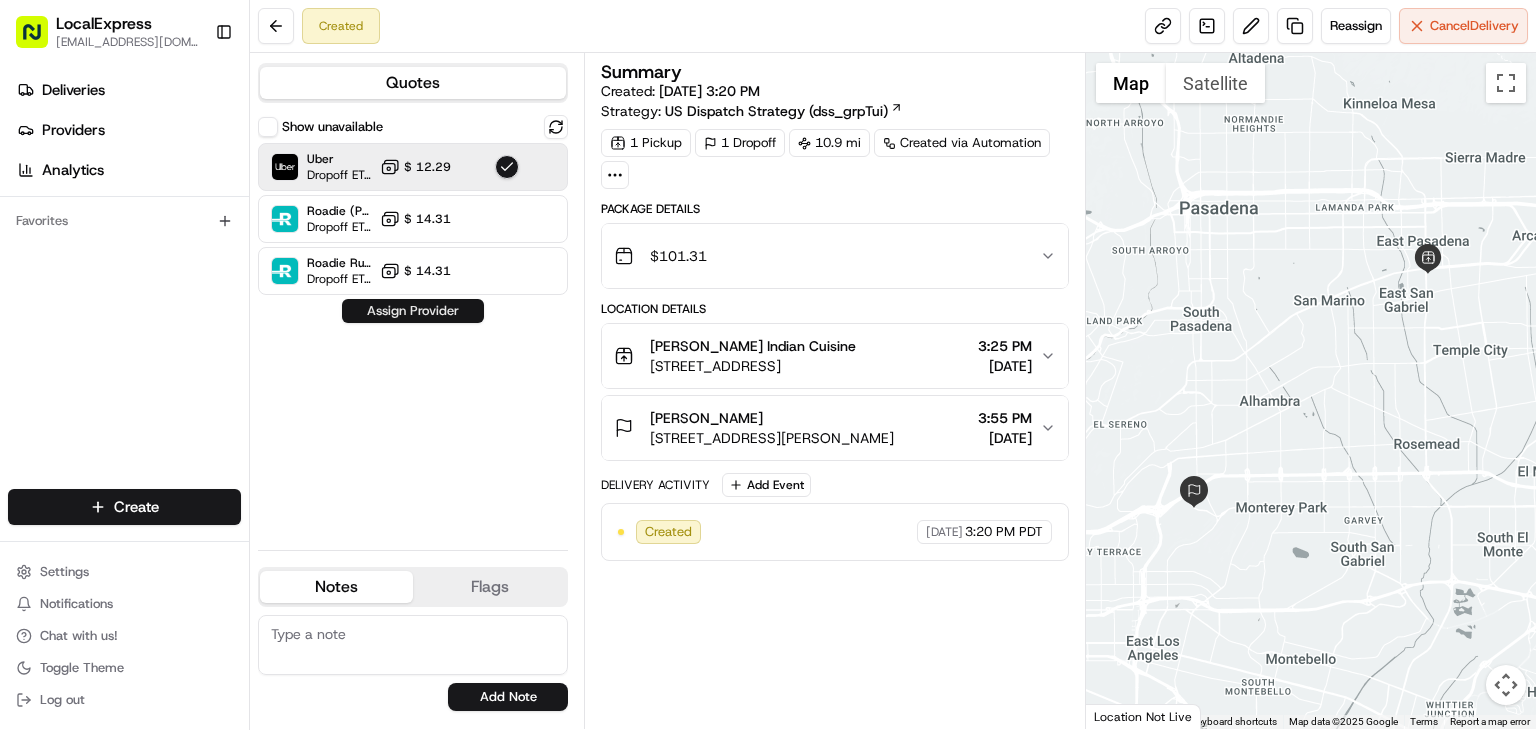 click on "Assign Provider" at bounding box center (413, 311) 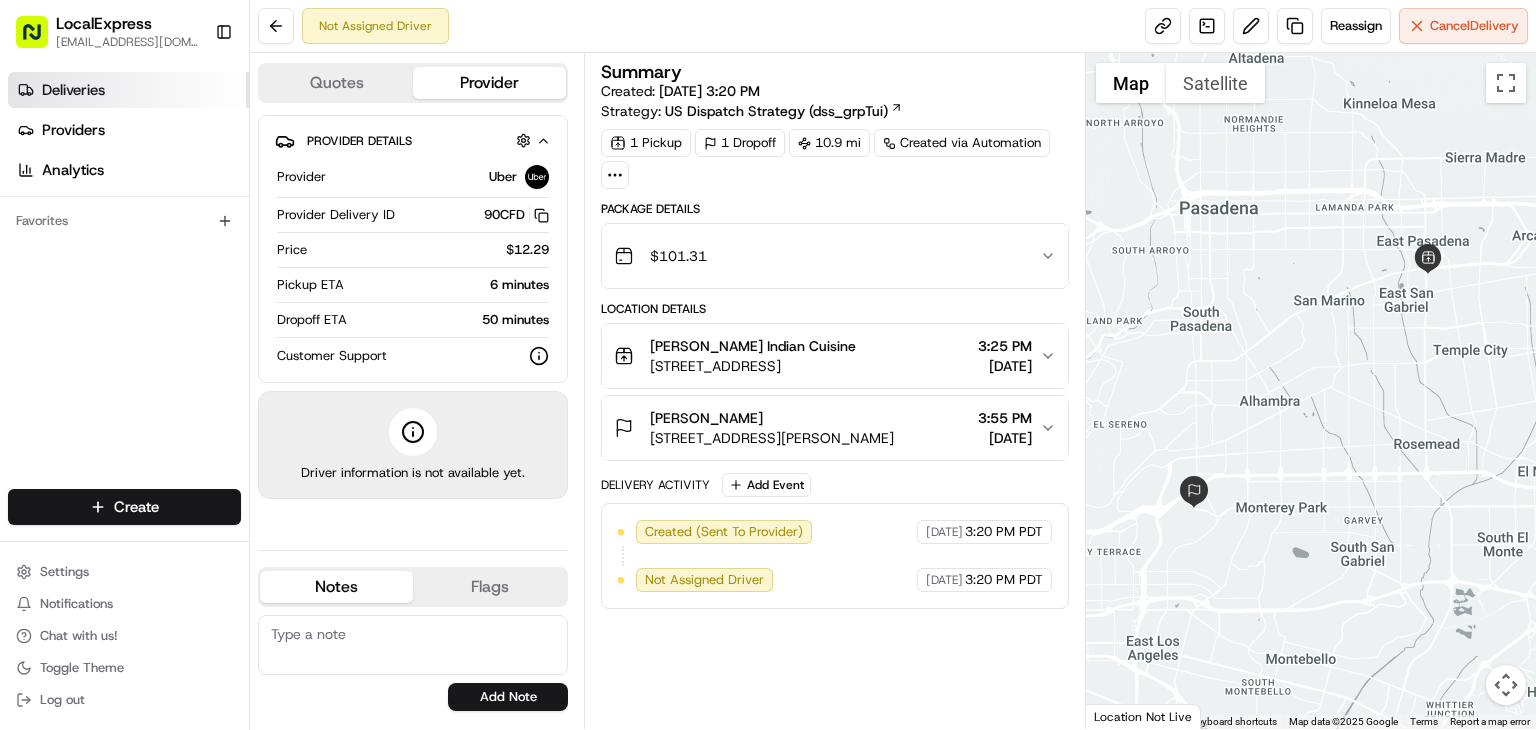 click on "Deliveries" at bounding box center (128, 90) 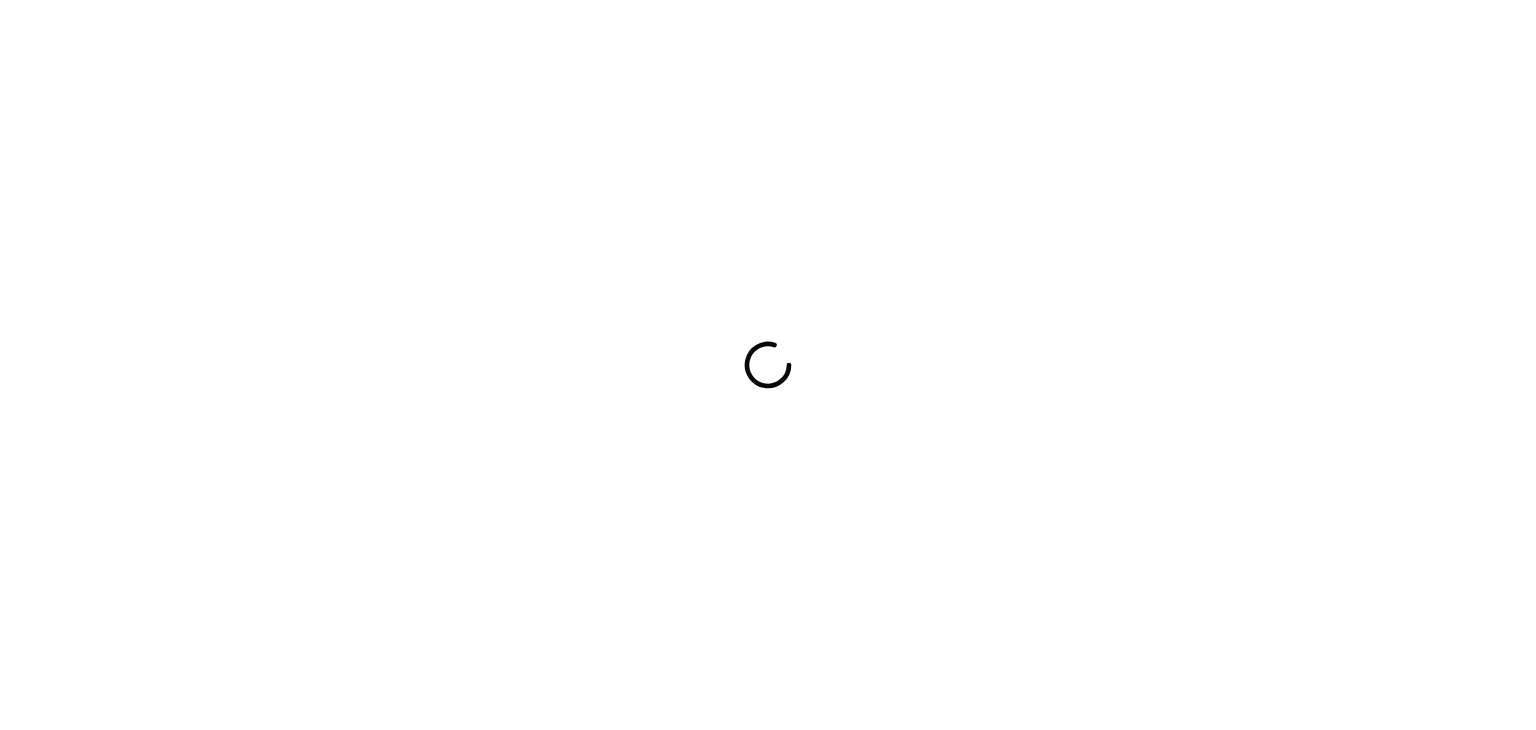 scroll, scrollTop: 0, scrollLeft: 0, axis: both 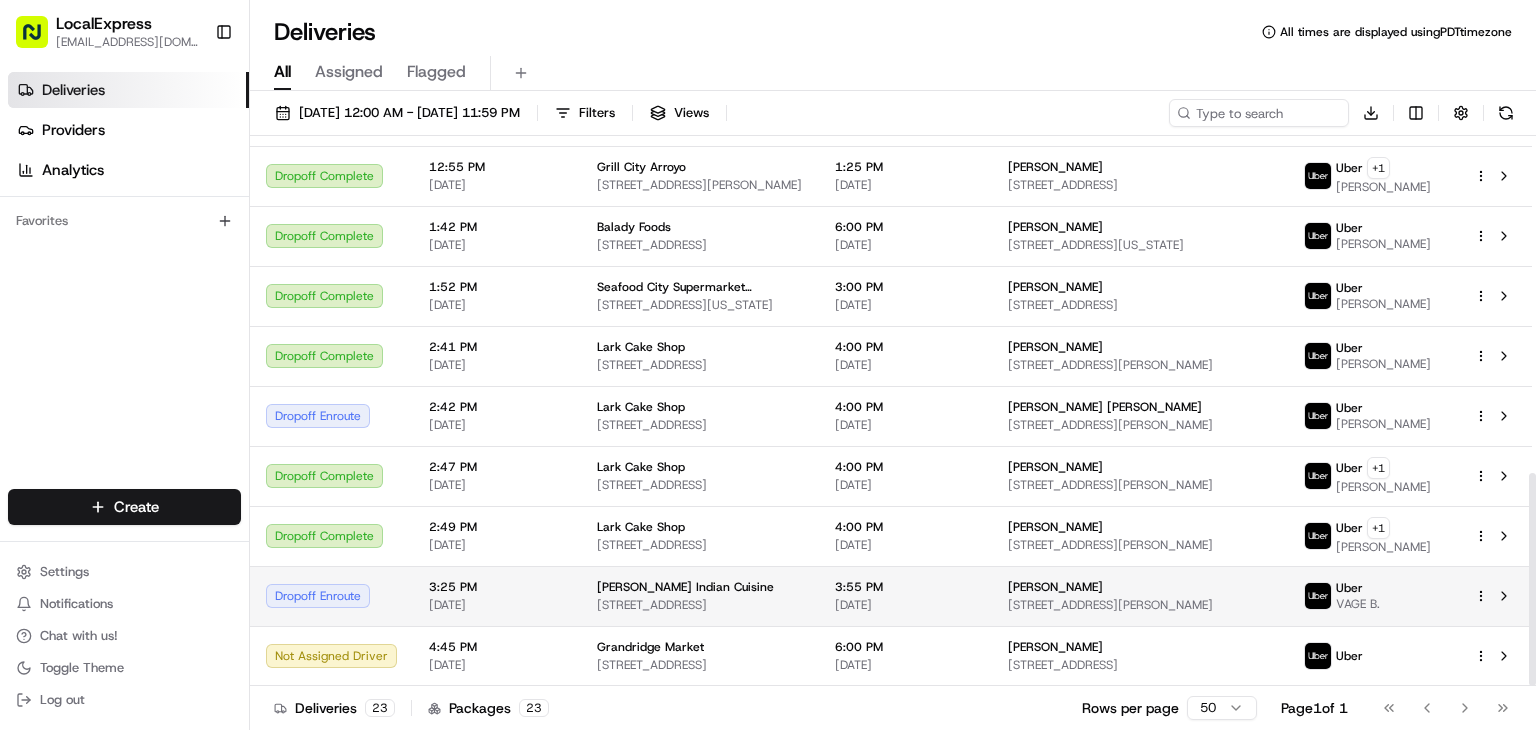 click on "[PERSON_NAME] Indian Cuisine [STREET_ADDRESS]" at bounding box center (700, 596) 